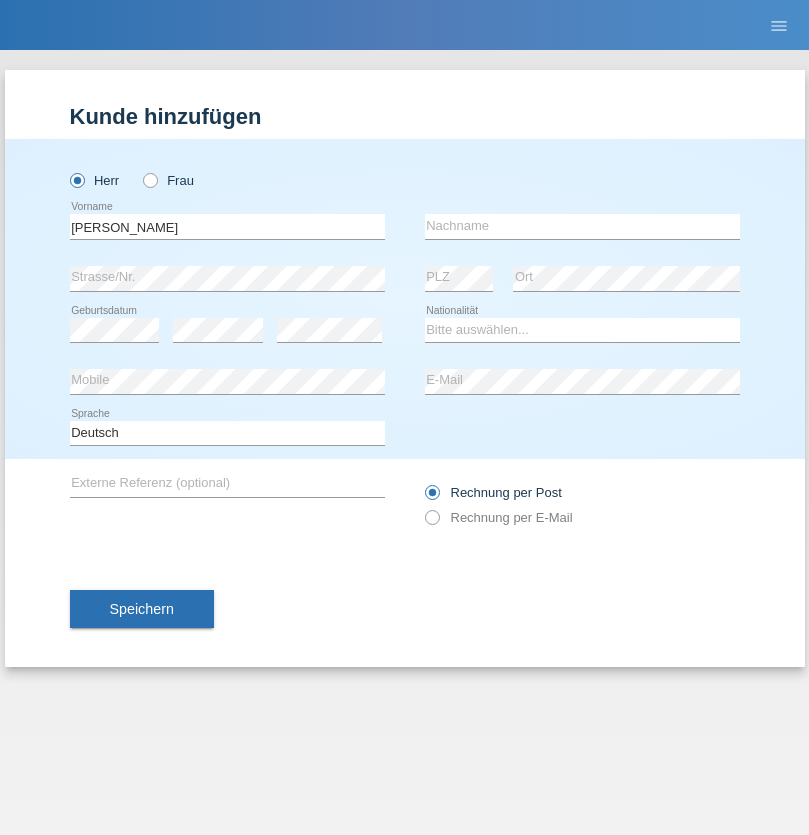 scroll, scrollTop: 0, scrollLeft: 0, axis: both 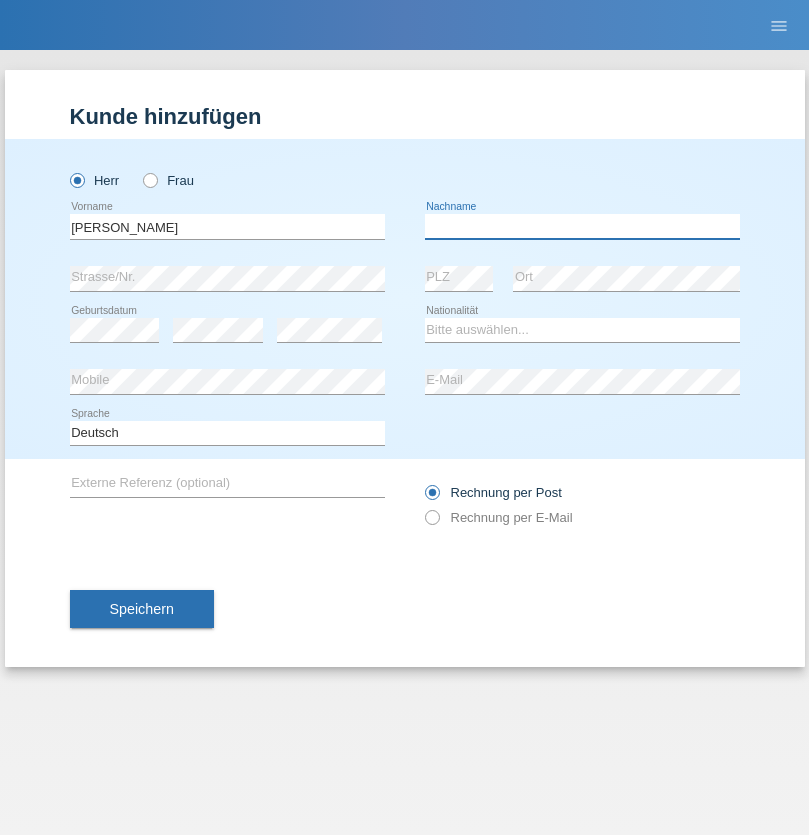 click at bounding box center (582, 226) 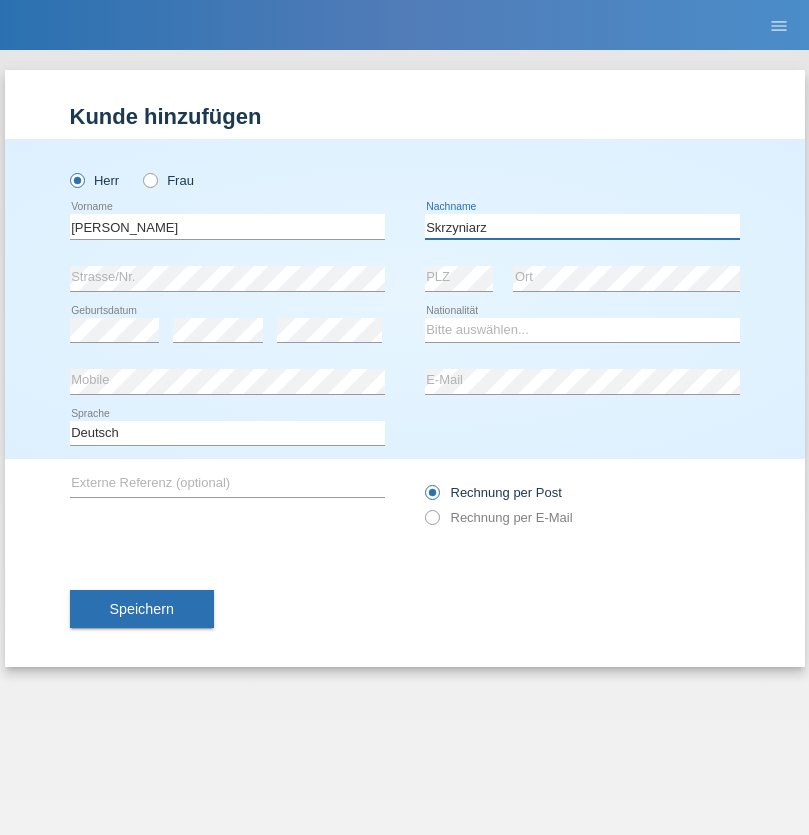 type on "Skrzyniarz" 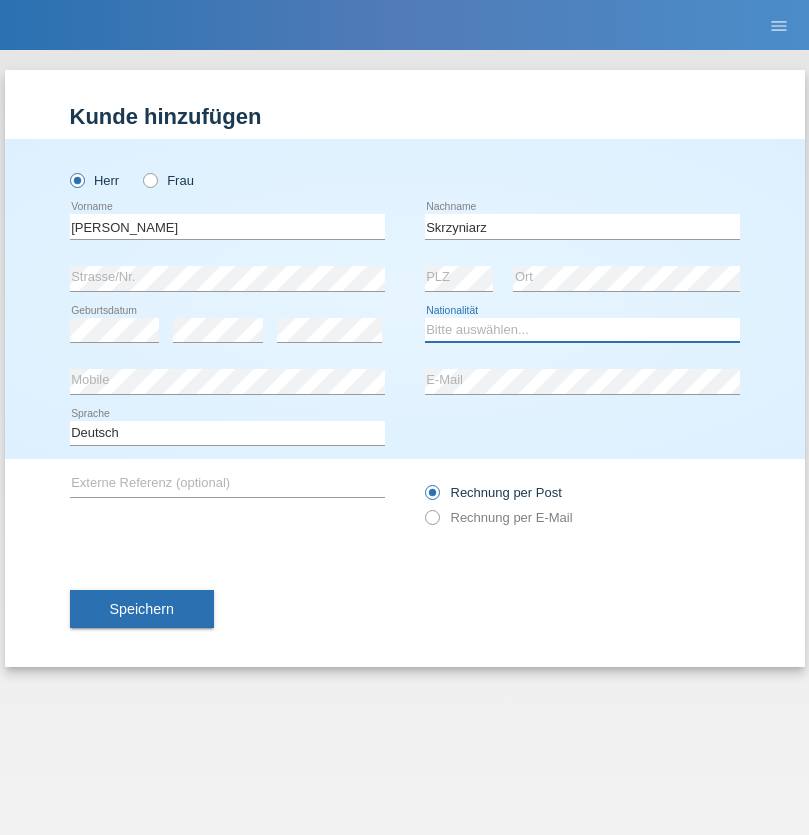 select on "PL" 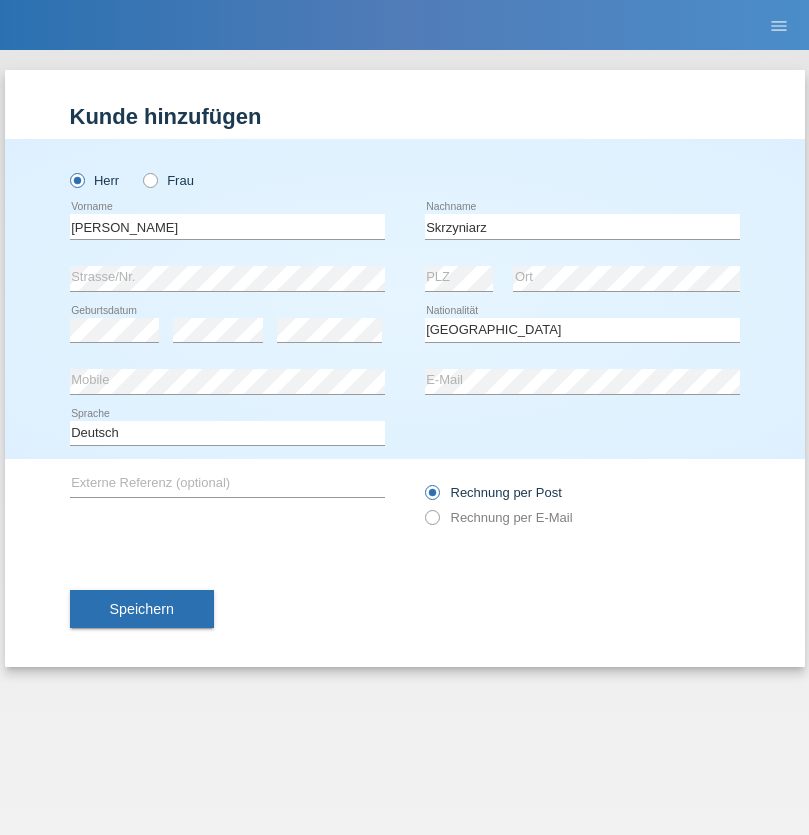 select on "C" 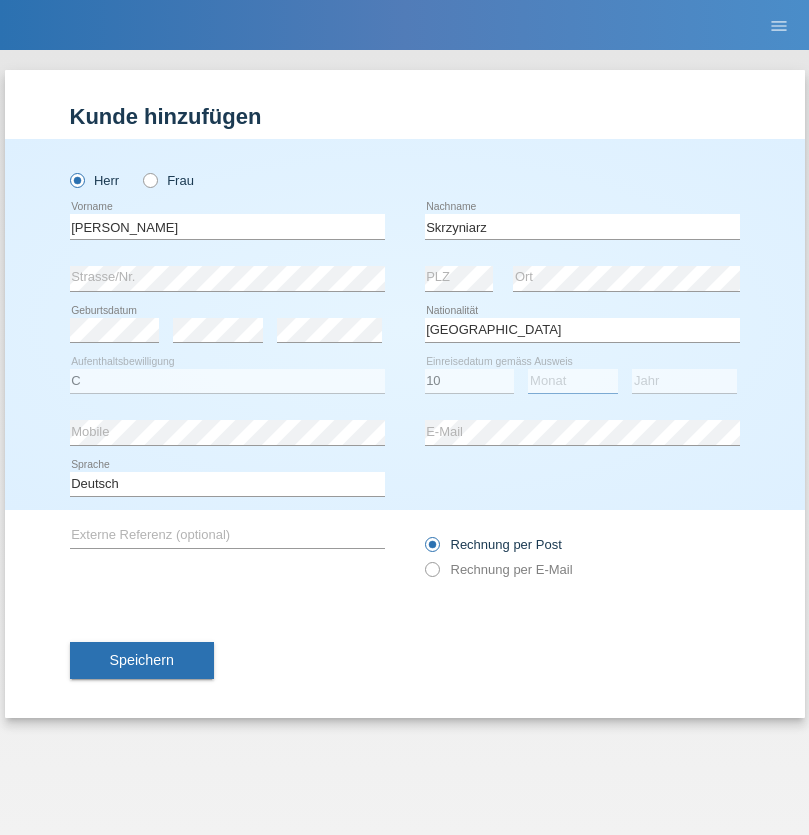 select on "05" 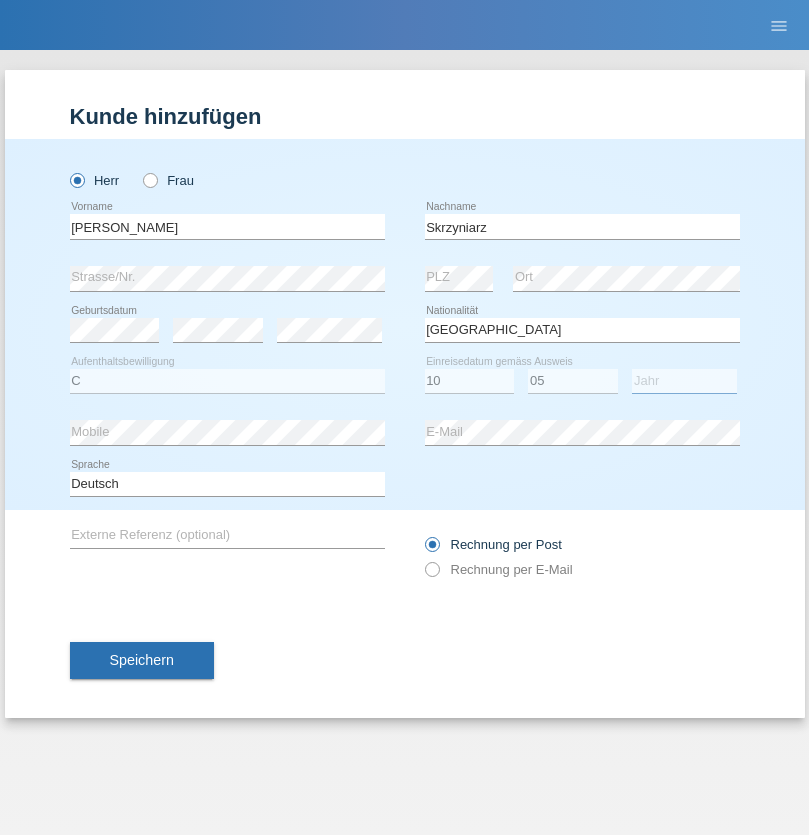 select on "1985" 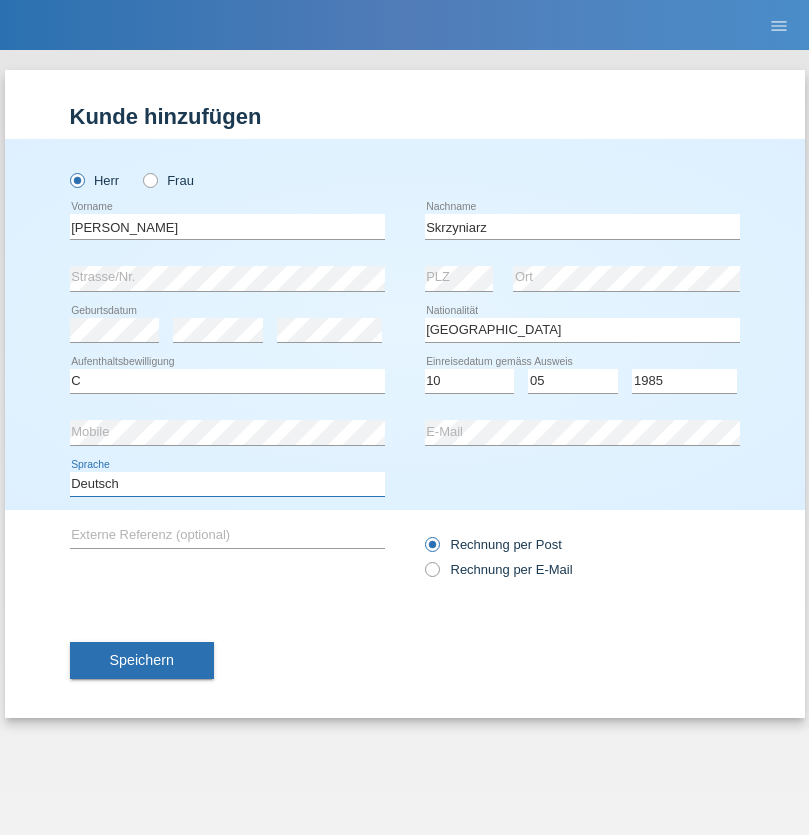 select on "en" 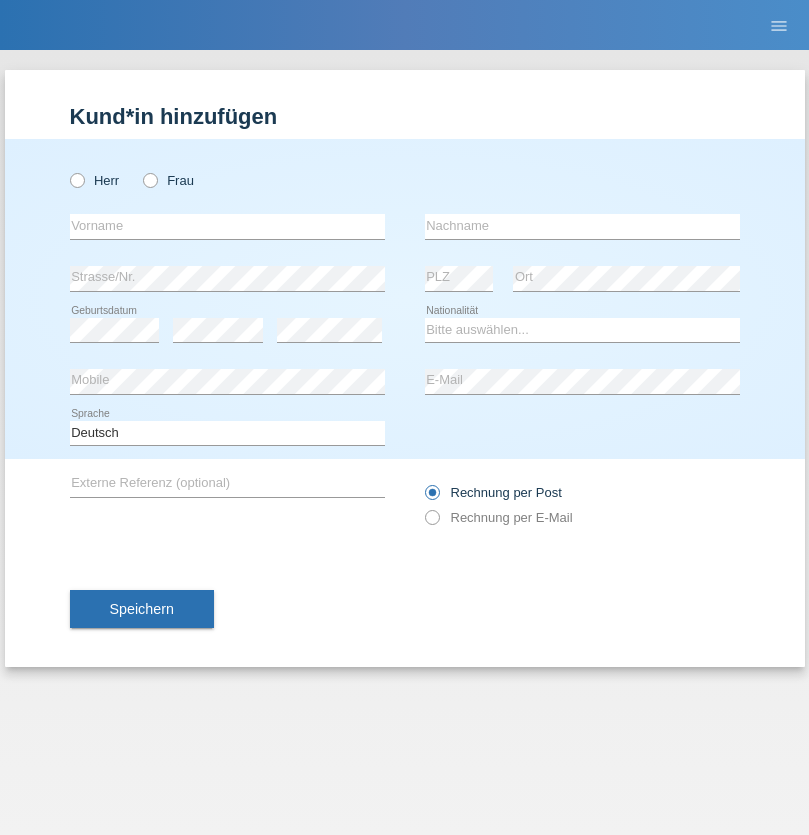 scroll, scrollTop: 0, scrollLeft: 0, axis: both 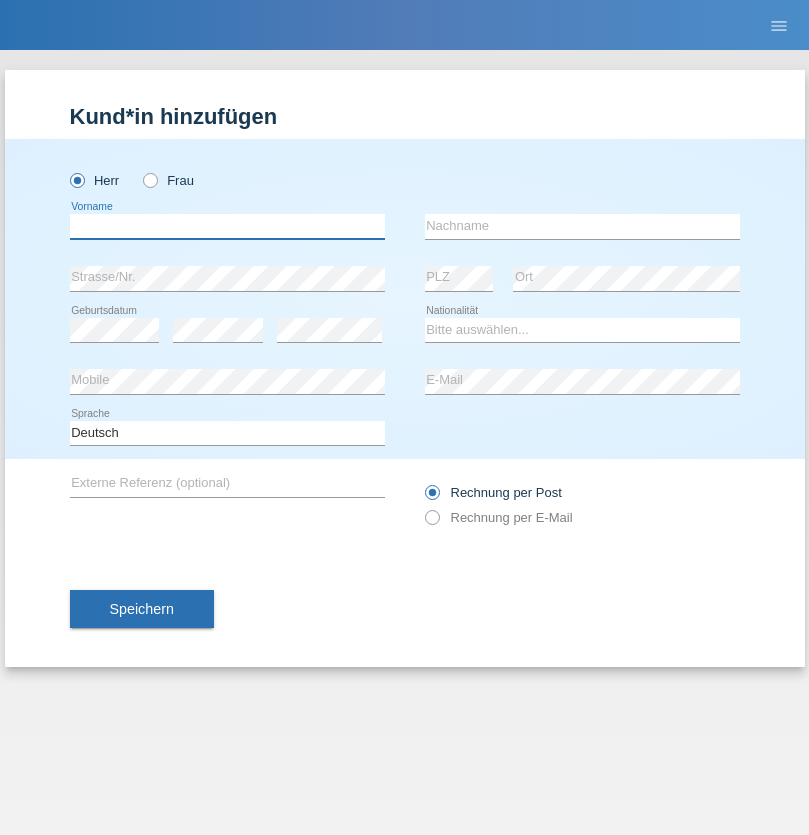 click at bounding box center [227, 226] 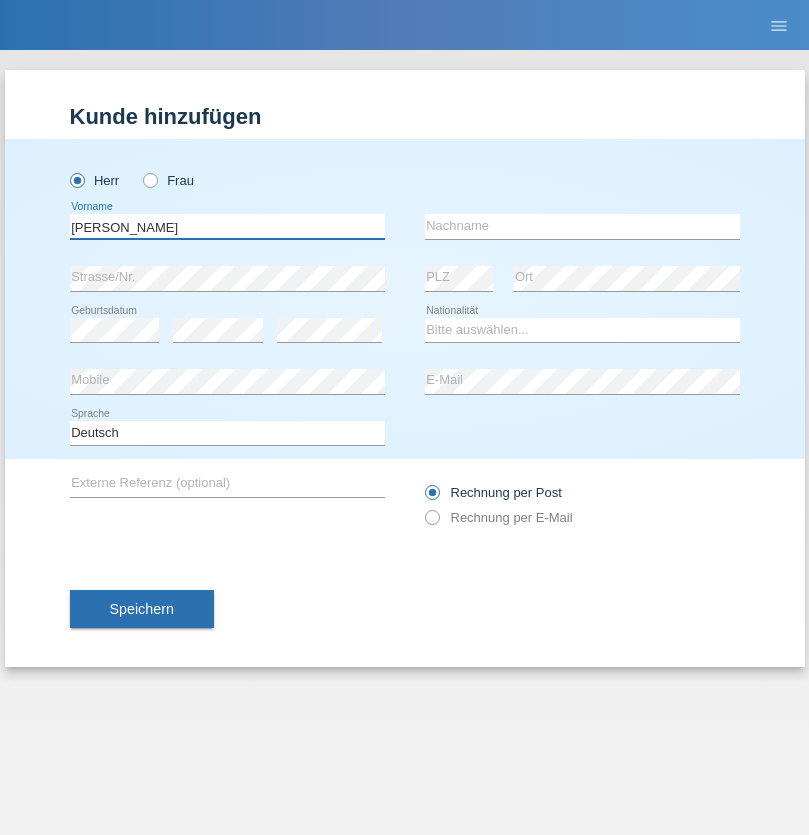 type on "[PERSON_NAME]" 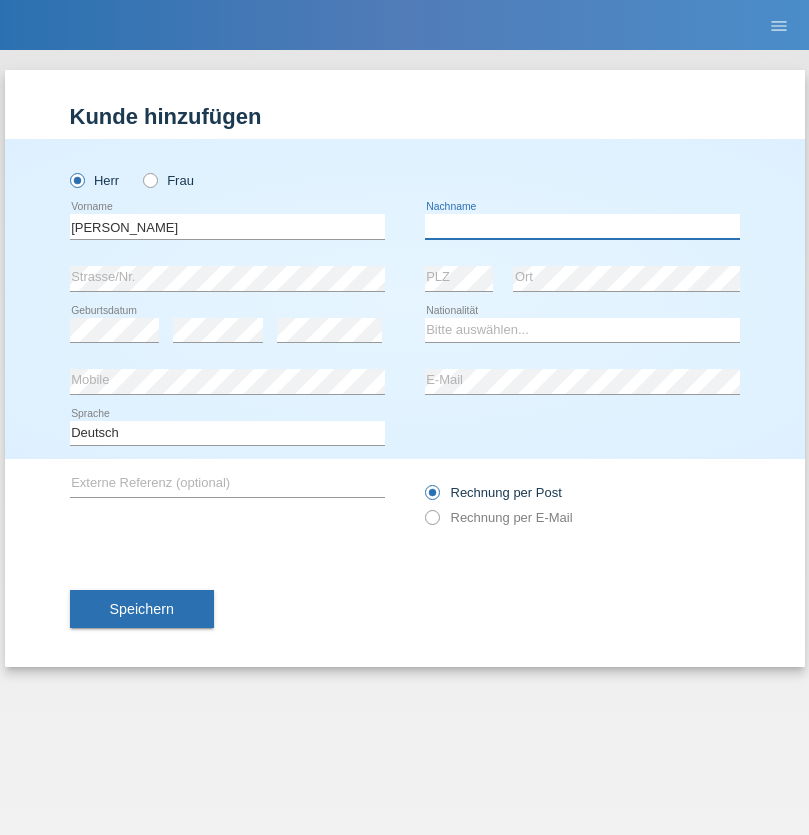 click at bounding box center [582, 226] 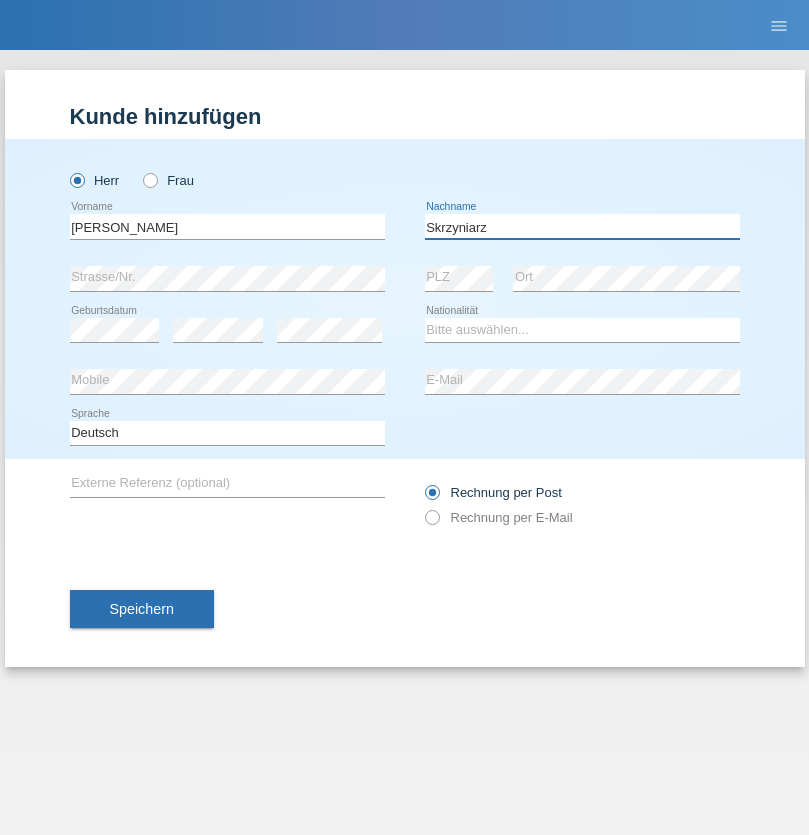 type on "Skrzyniarz" 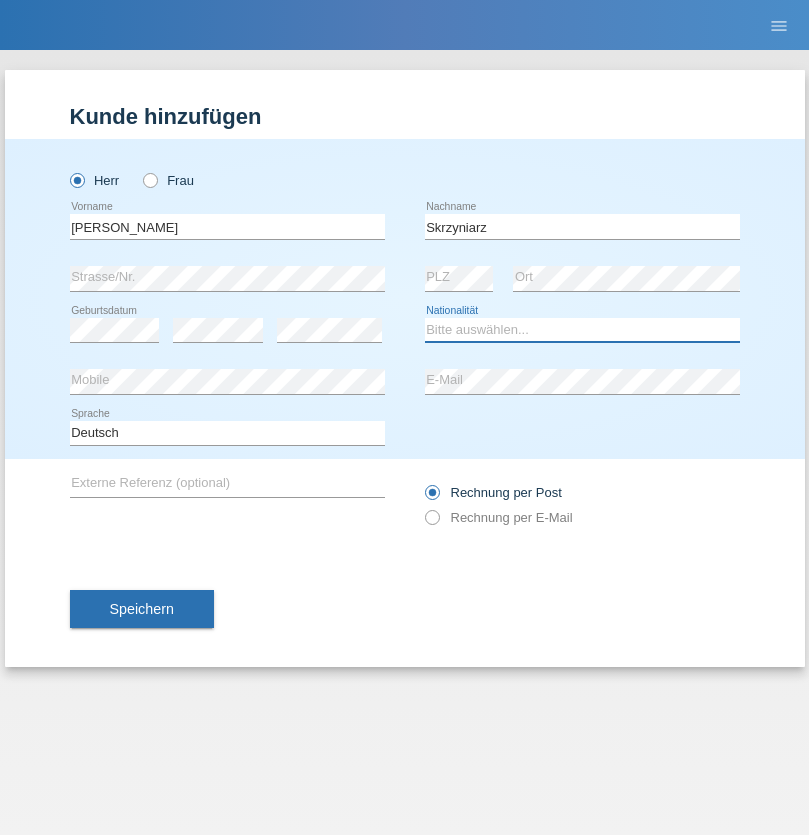select on "PL" 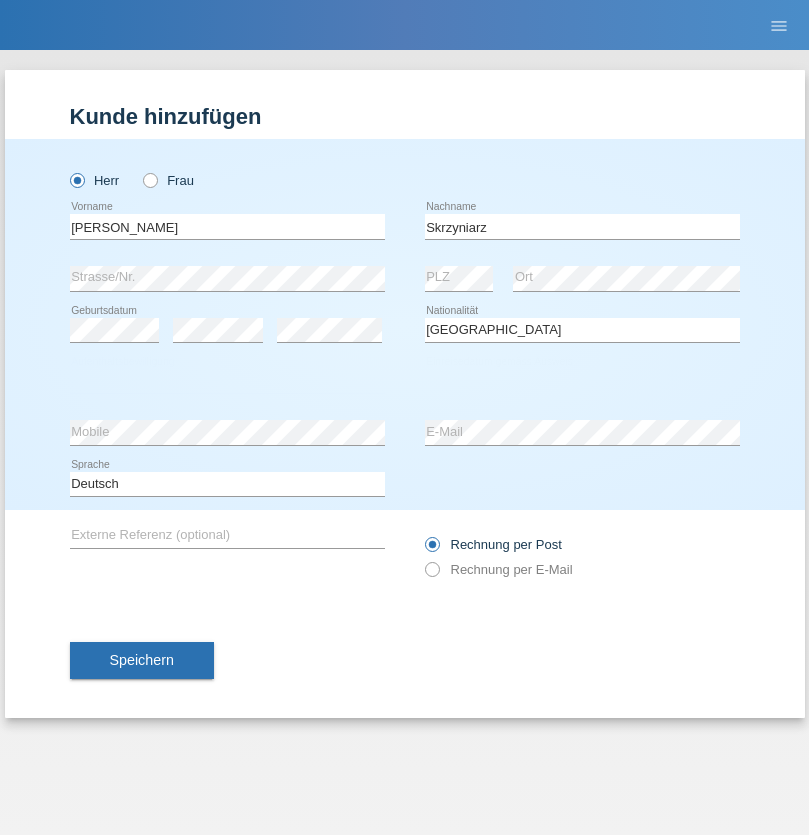 select on "C" 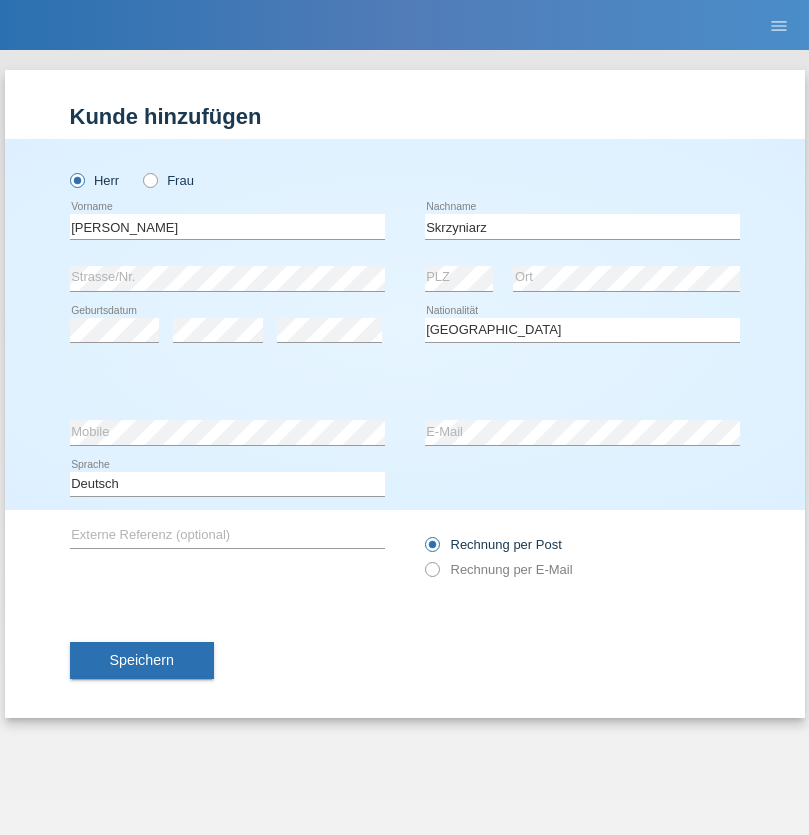 select on "03" 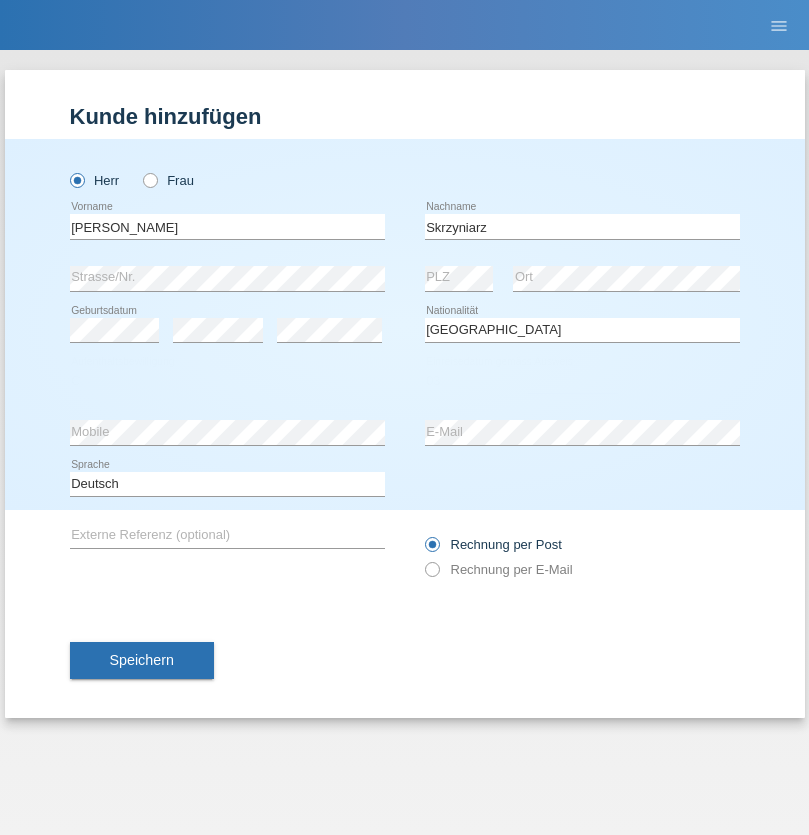 select on "02" 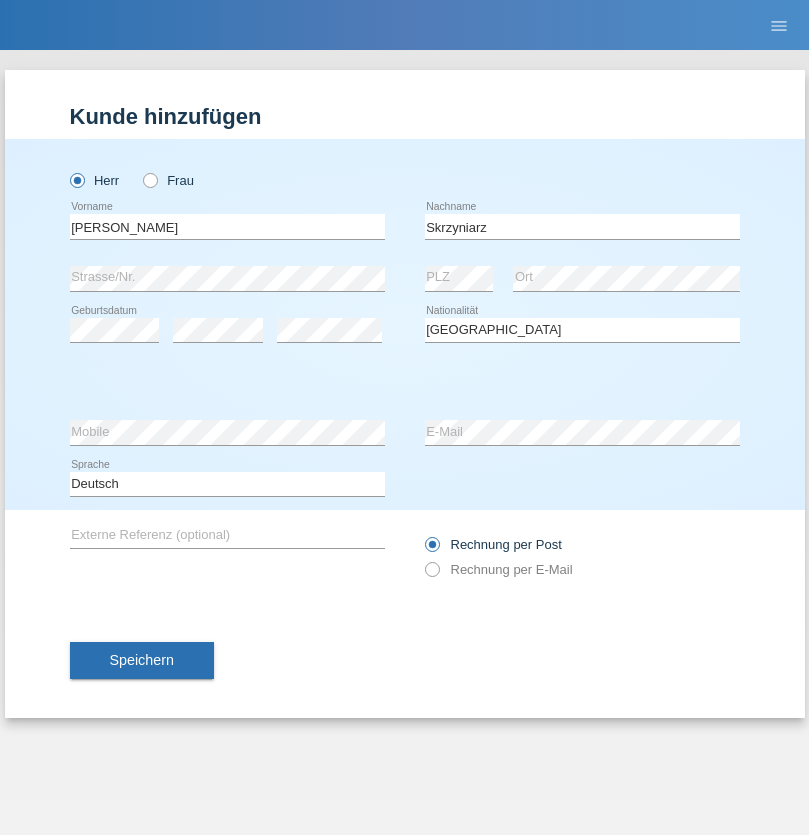 select on "2020" 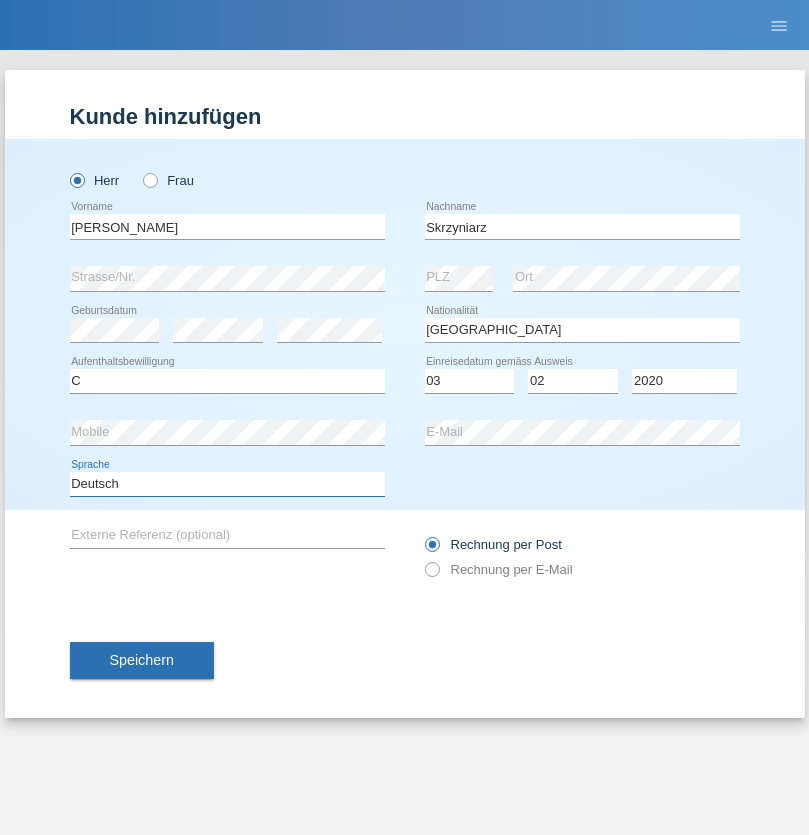 select on "en" 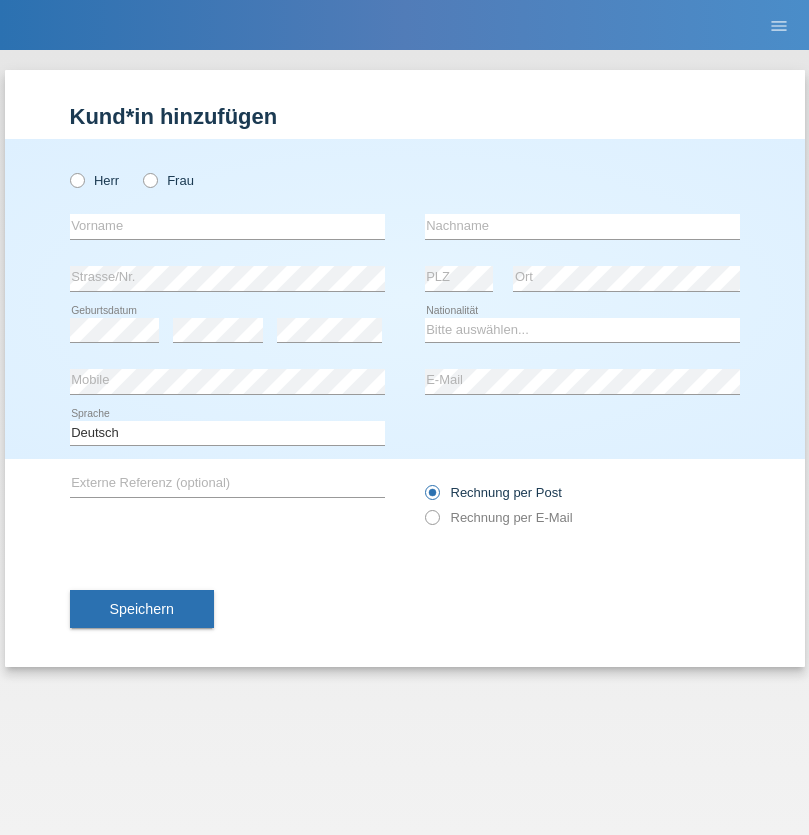 scroll, scrollTop: 0, scrollLeft: 0, axis: both 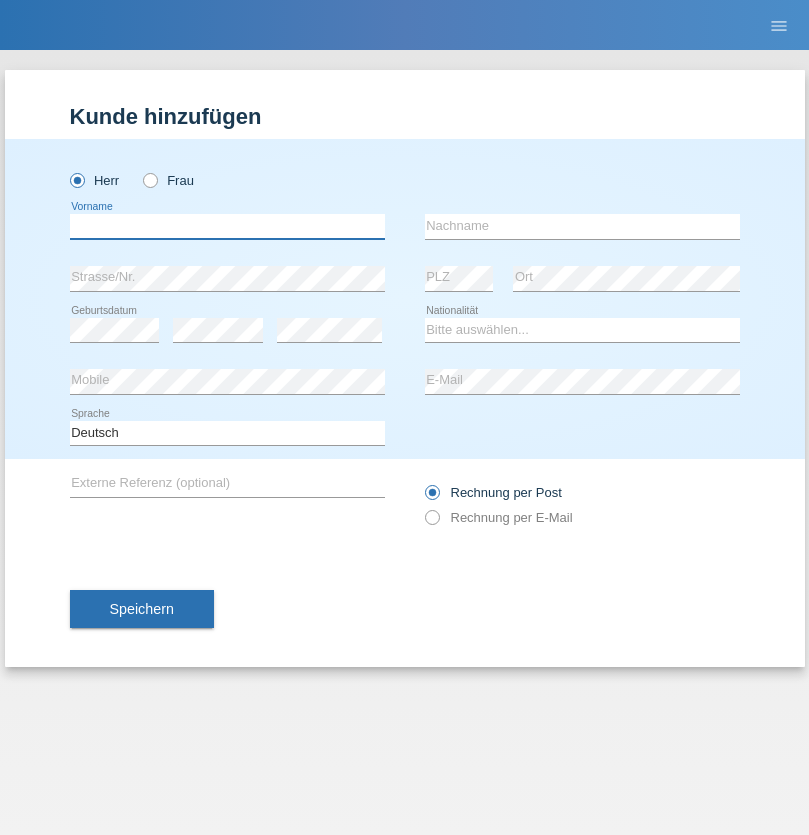 click at bounding box center (227, 226) 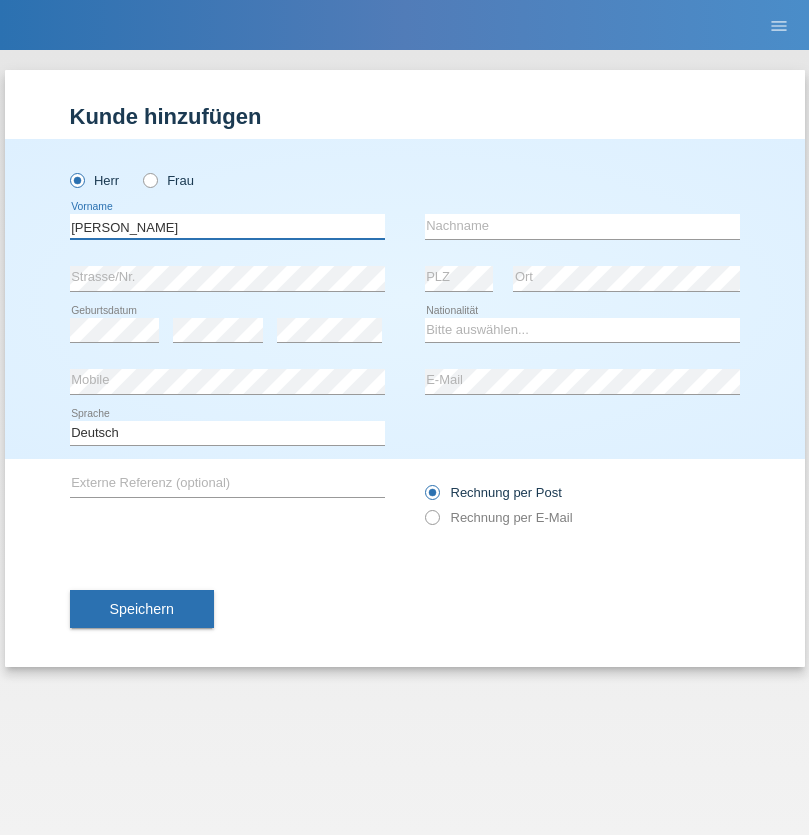 type on "Raffaele" 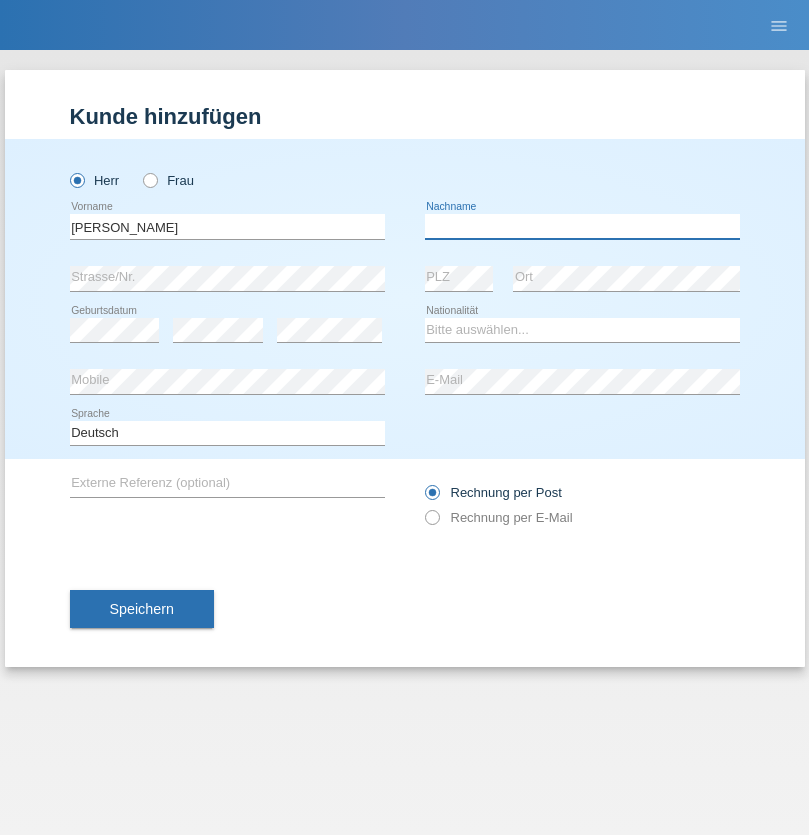 click at bounding box center [582, 226] 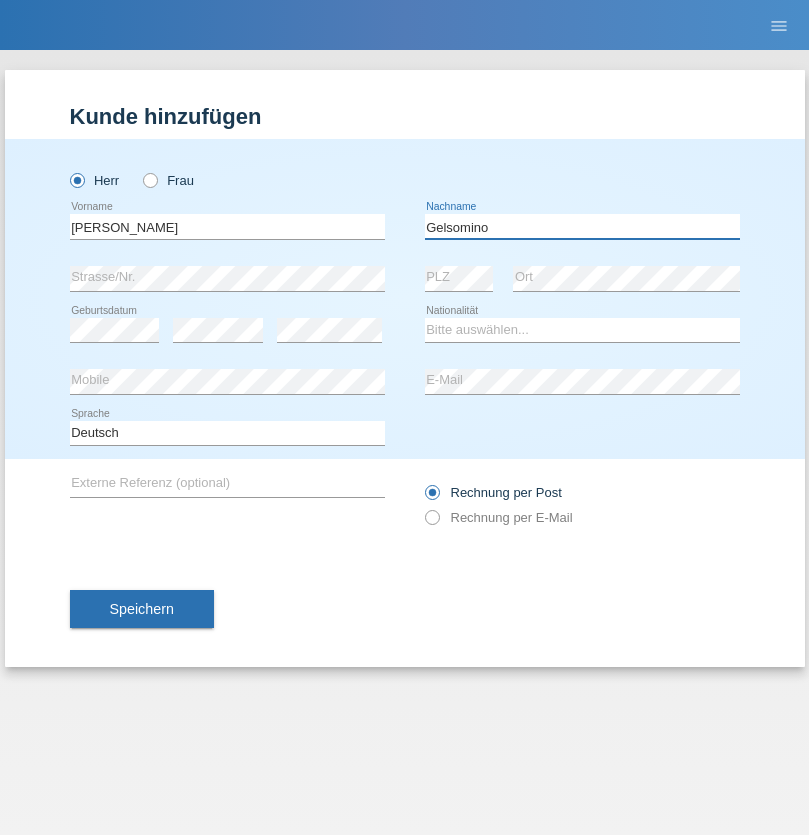 type on "Gelsomino" 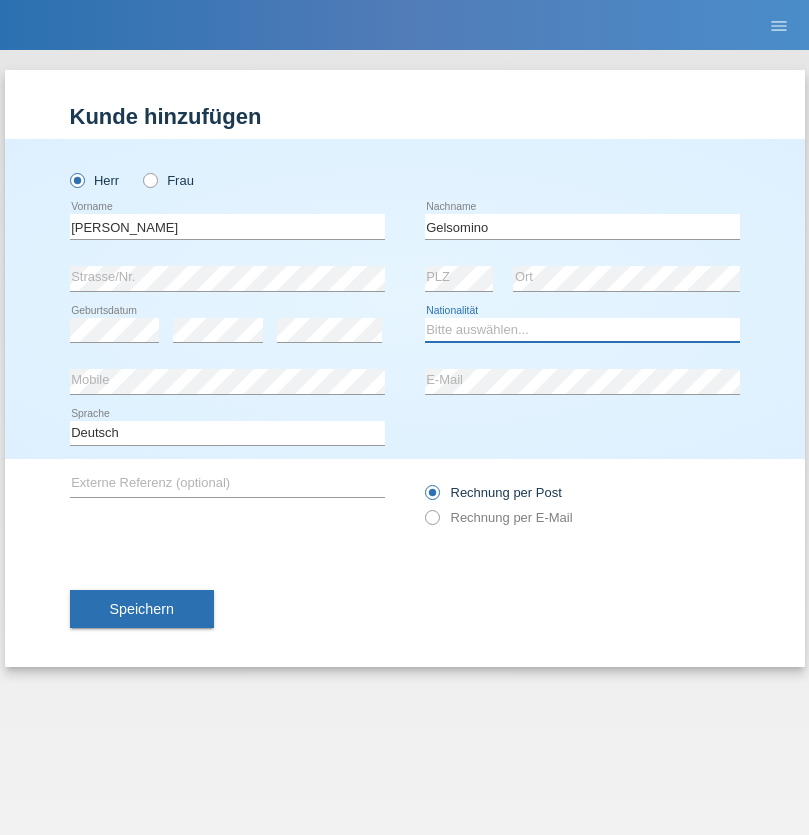 select on "IT" 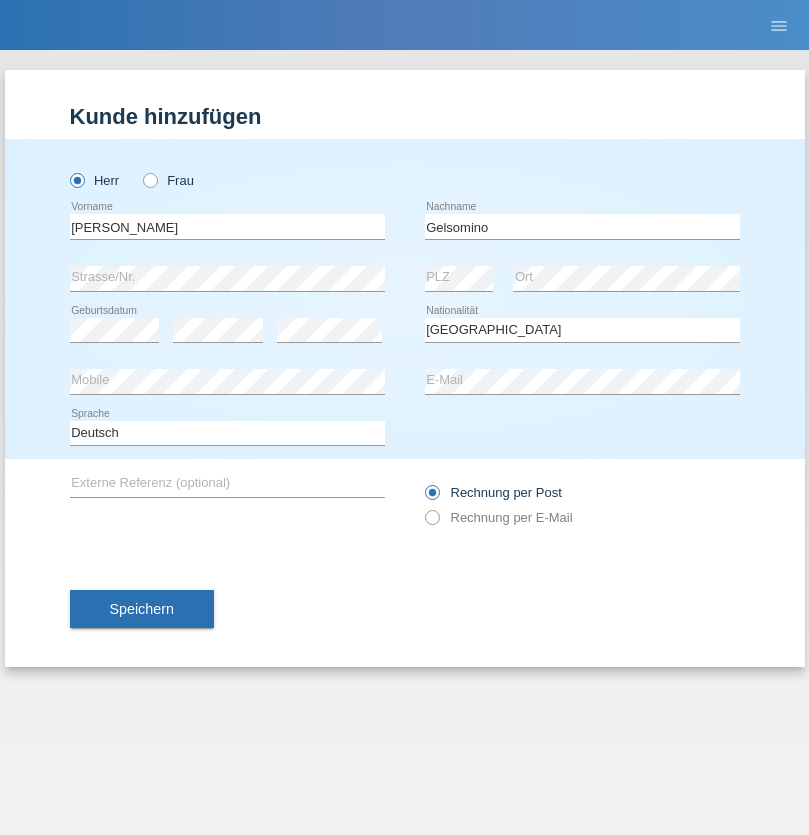 select on "C" 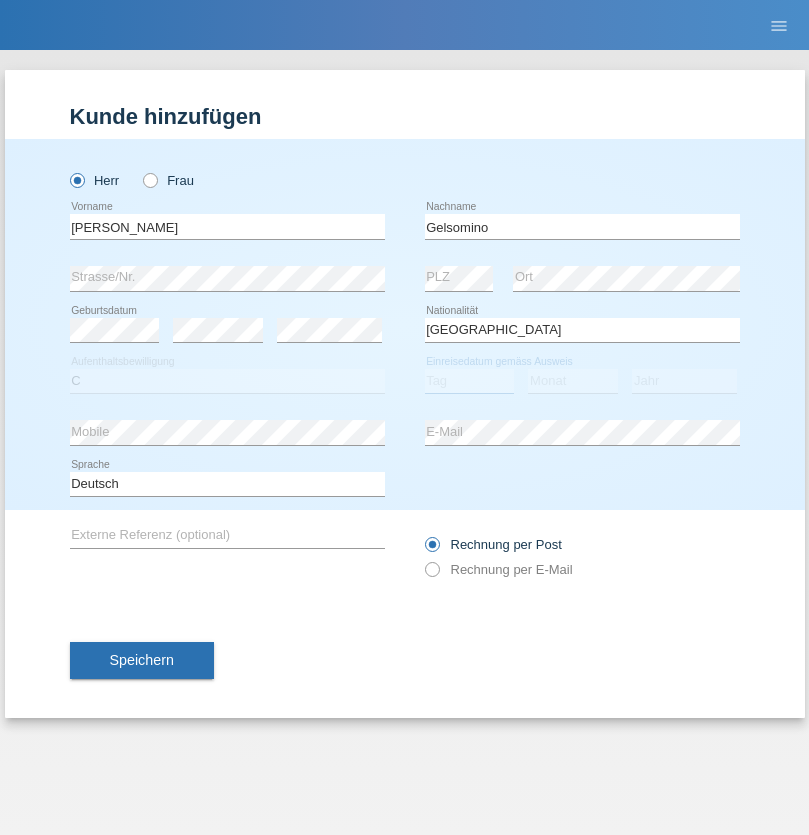 select on "10" 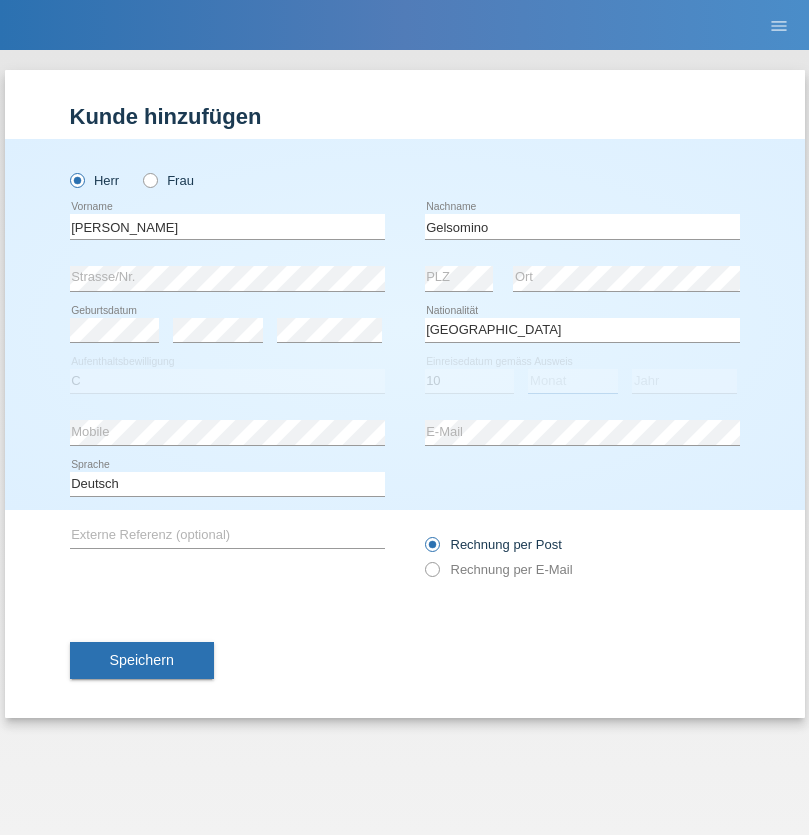 select on "01" 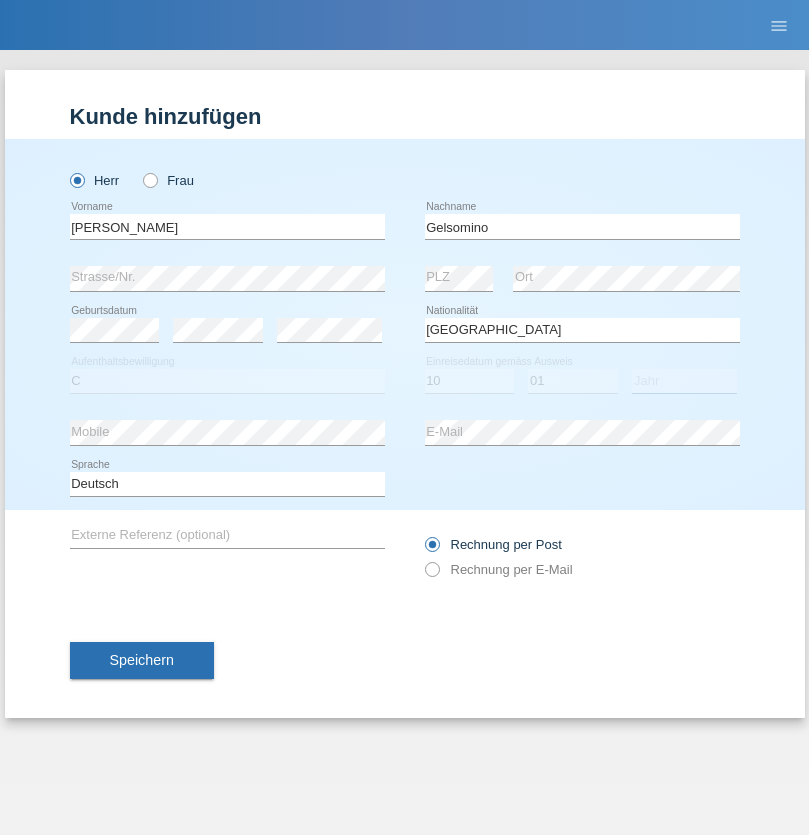 select on "2017" 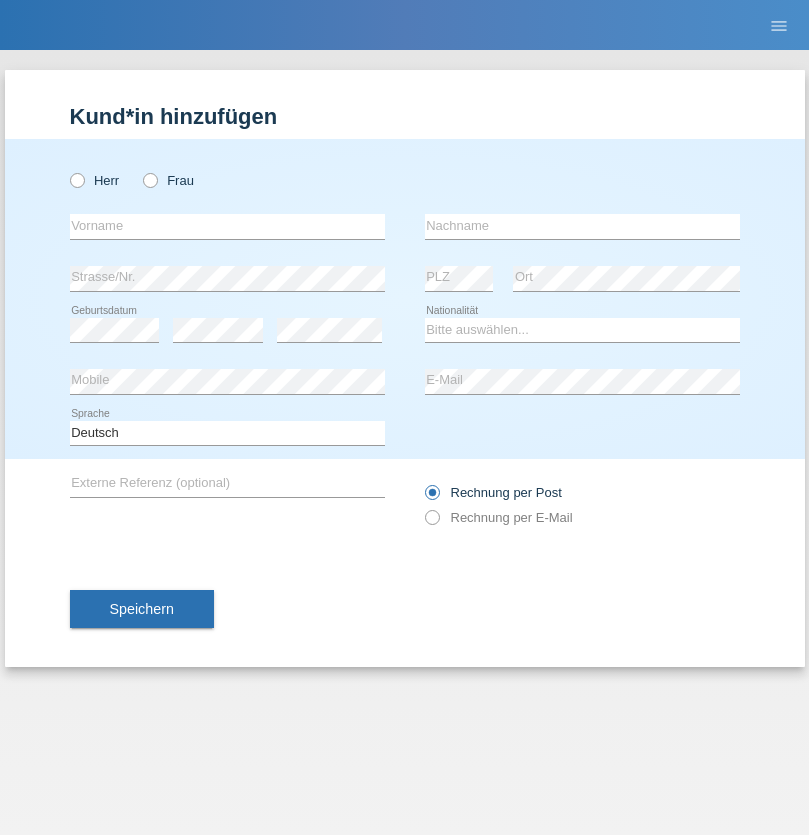scroll, scrollTop: 0, scrollLeft: 0, axis: both 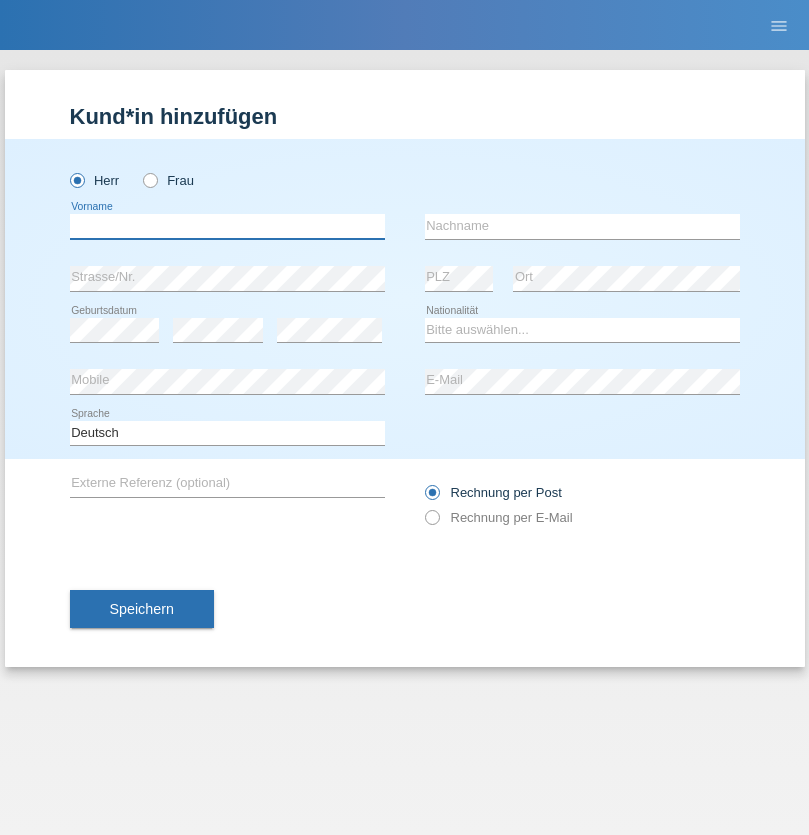 click at bounding box center (227, 226) 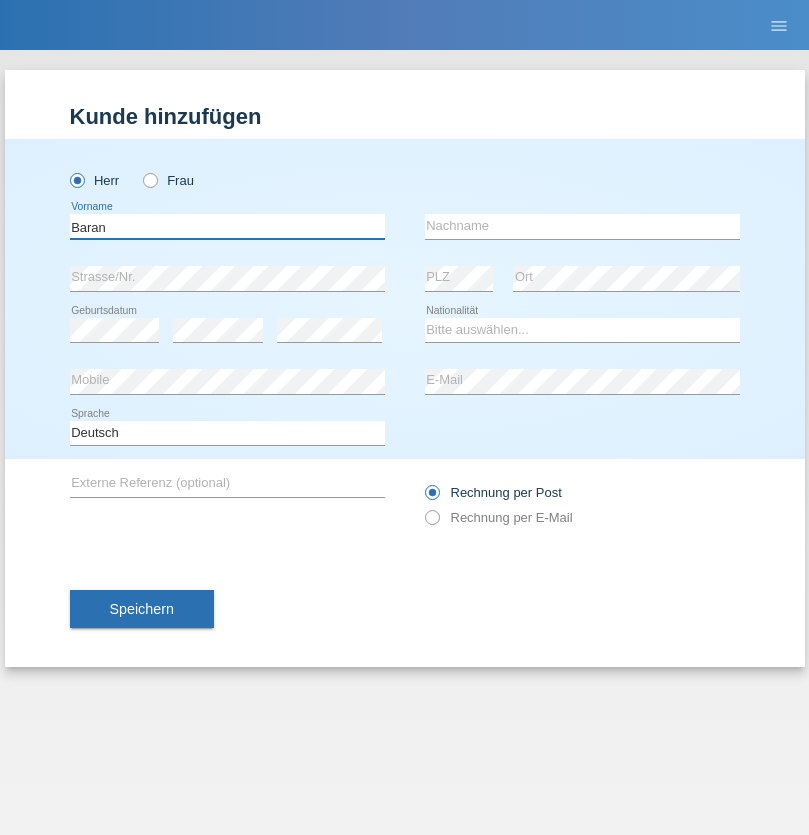 type on "Baran" 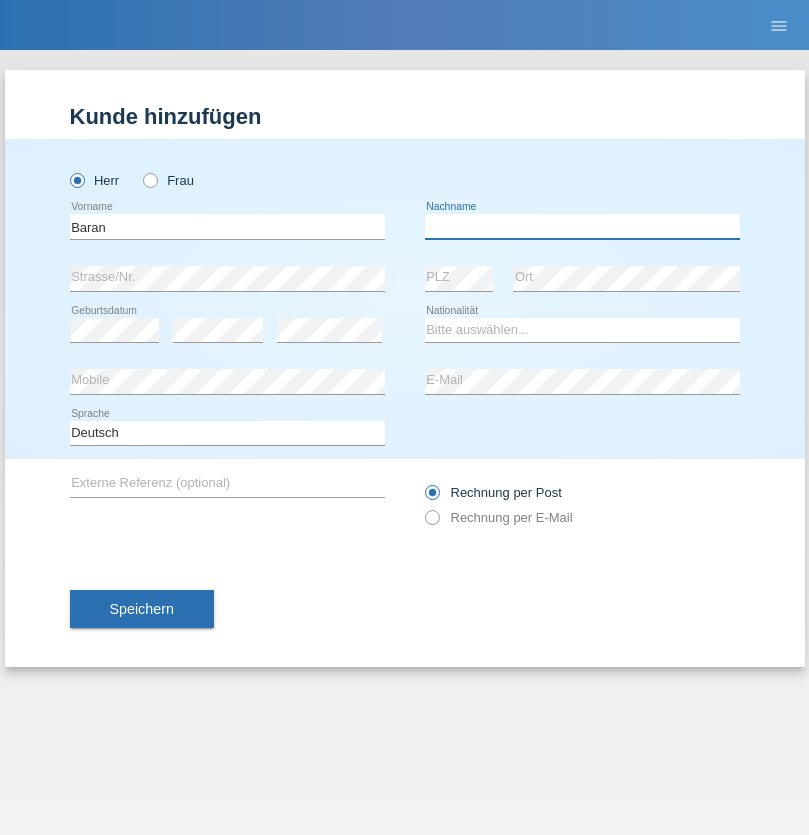 click at bounding box center [582, 226] 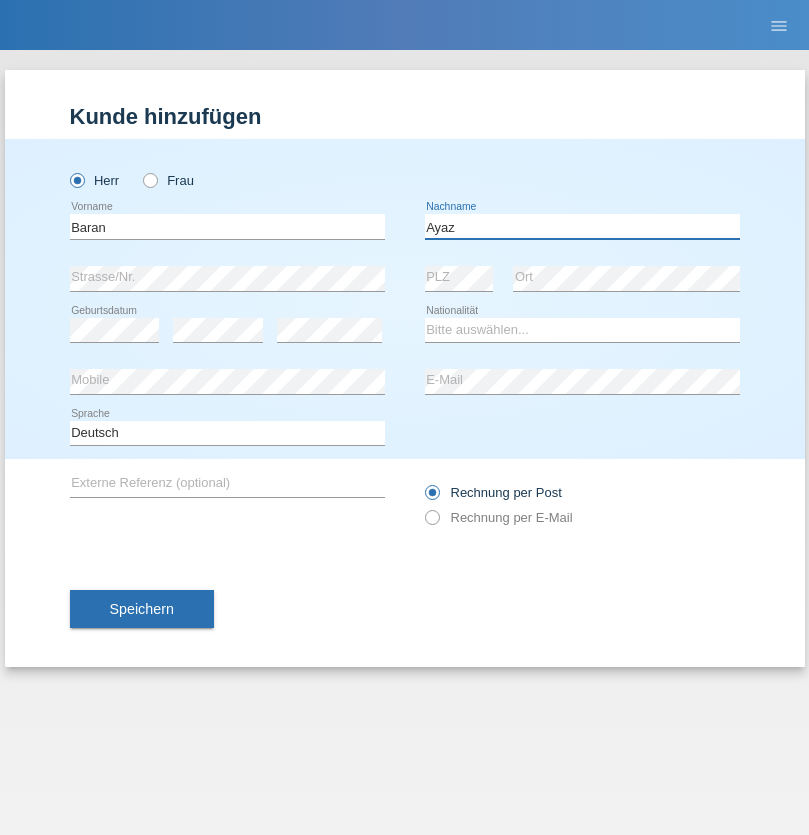 type on "Ayaz" 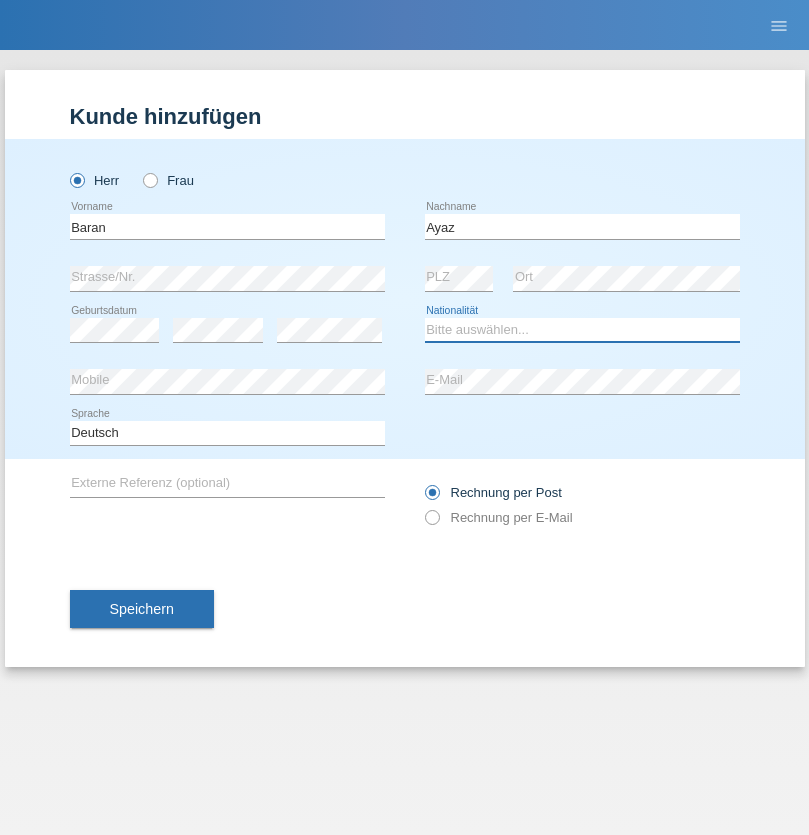 select on "TR" 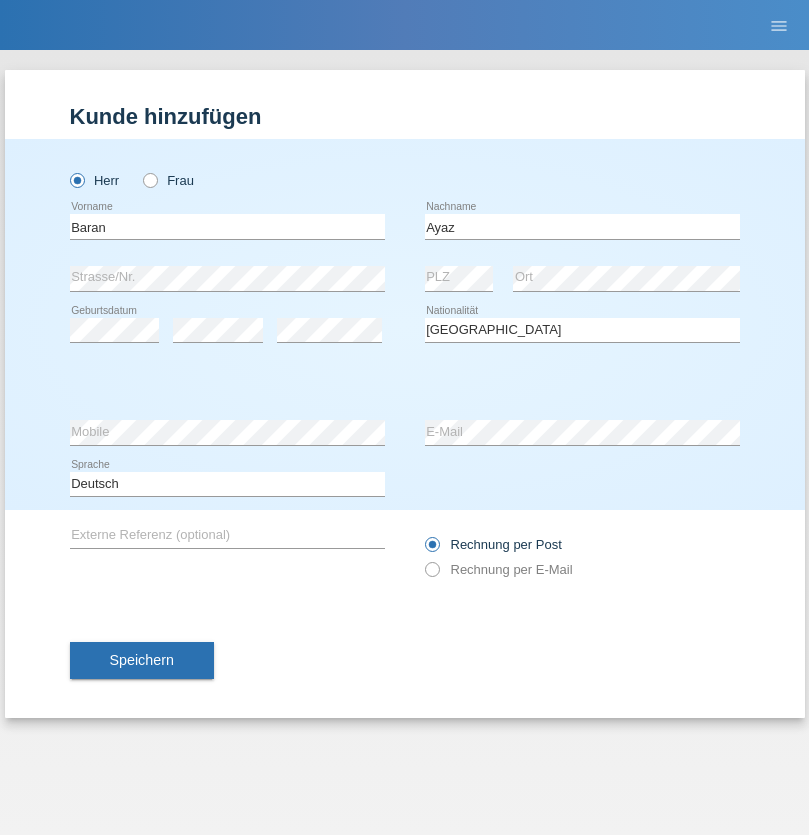 select on "C" 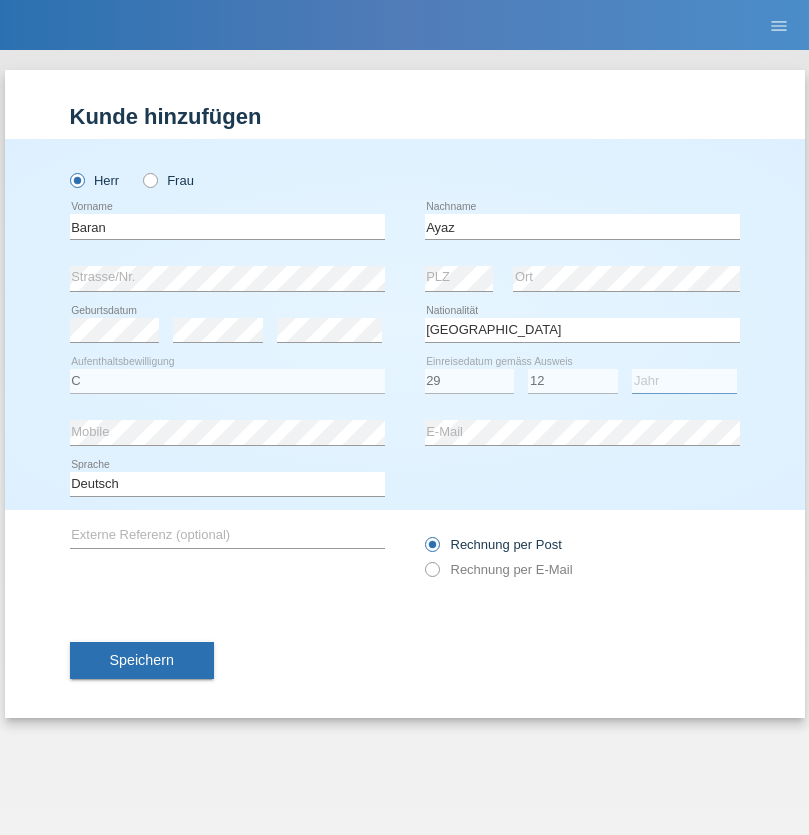 select on "2021" 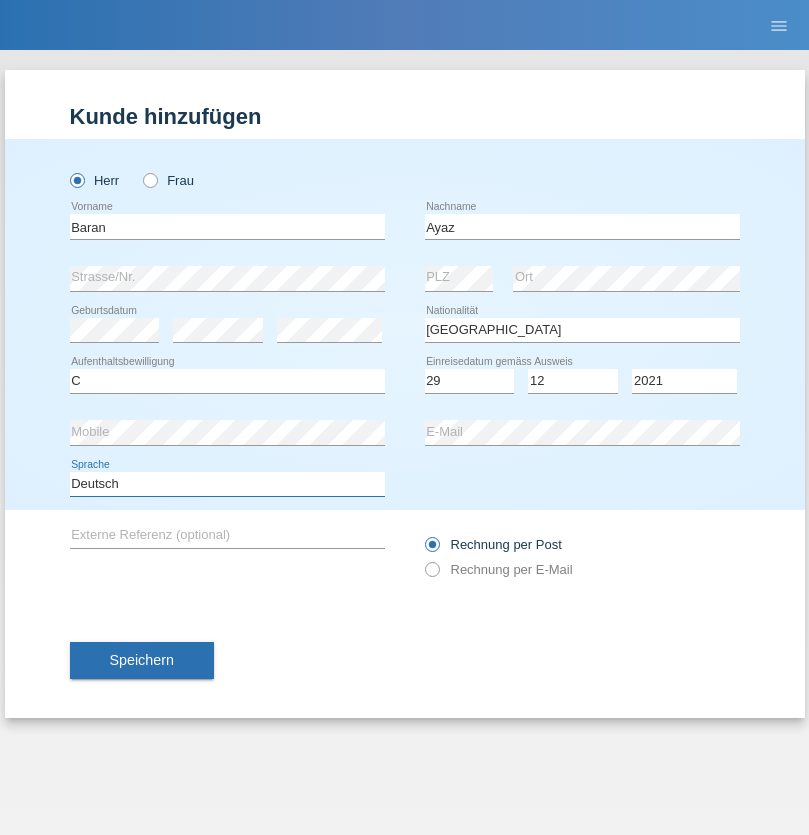select on "en" 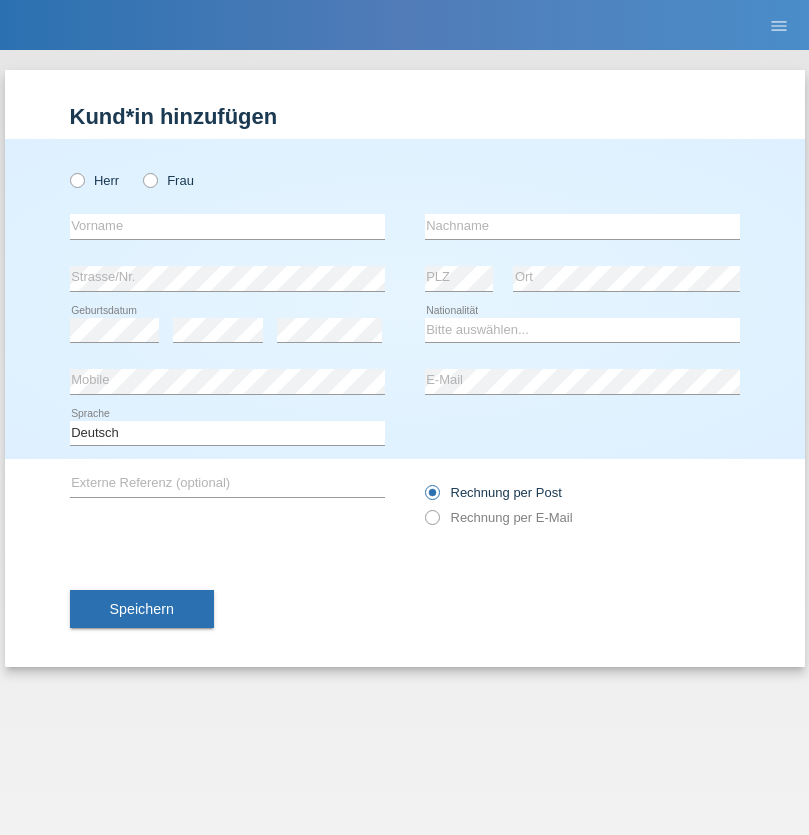 scroll, scrollTop: 0, scrollLeft: 0, axis: both 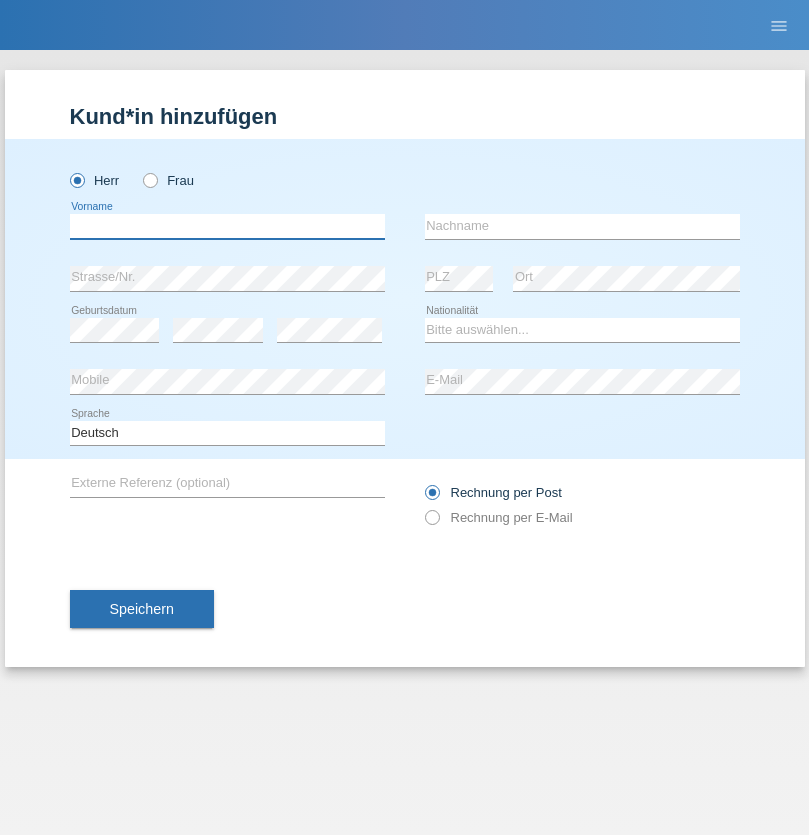 click at bounding box center [227, 226] 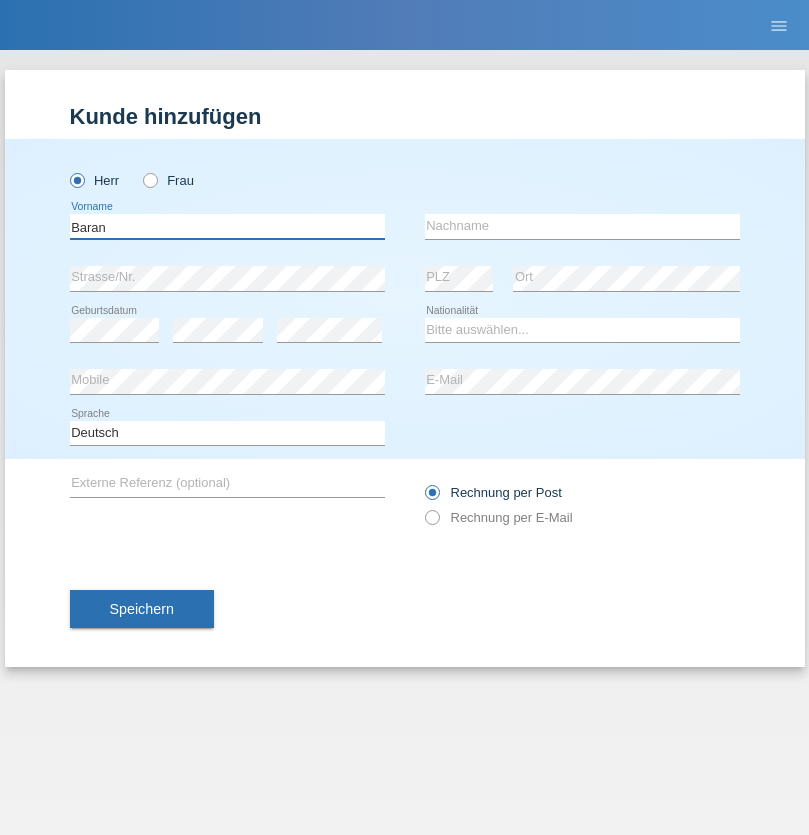 type on "Baran" 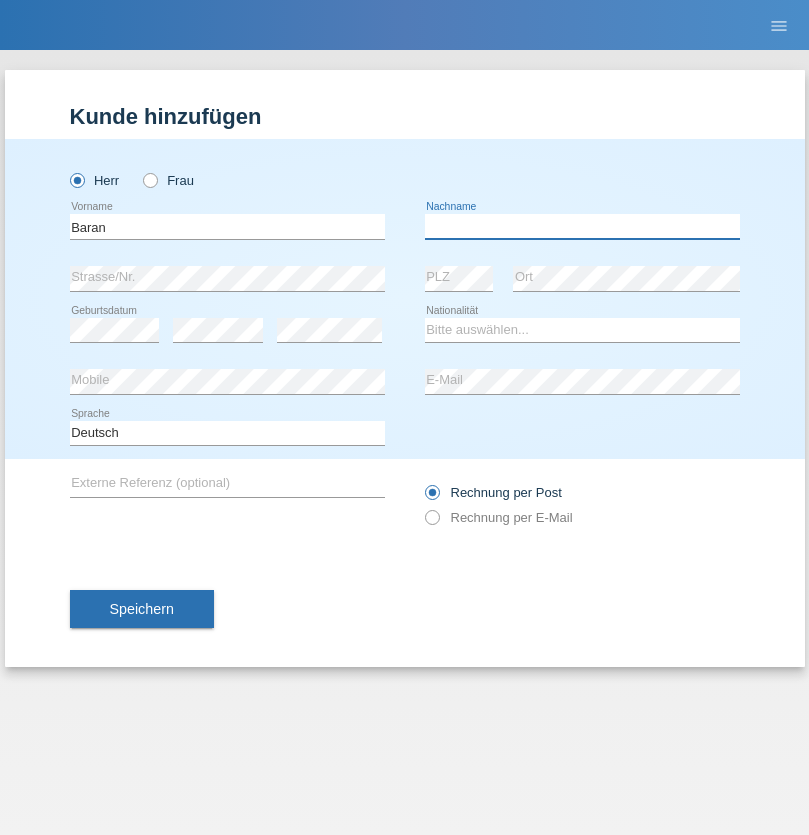 click at bounding box center [582, 226] 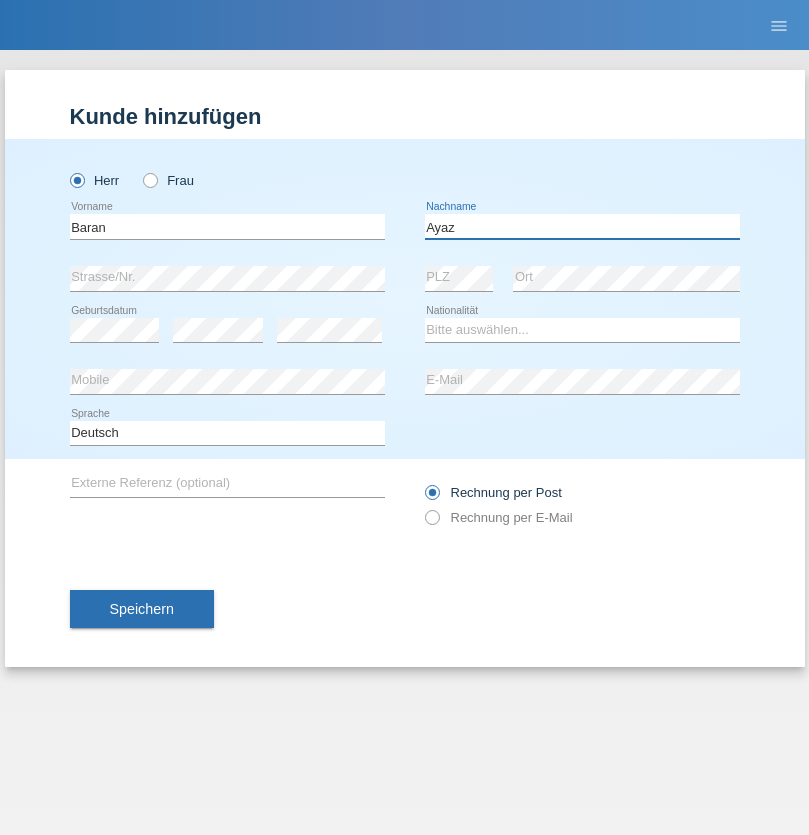 type on "Ayaz" 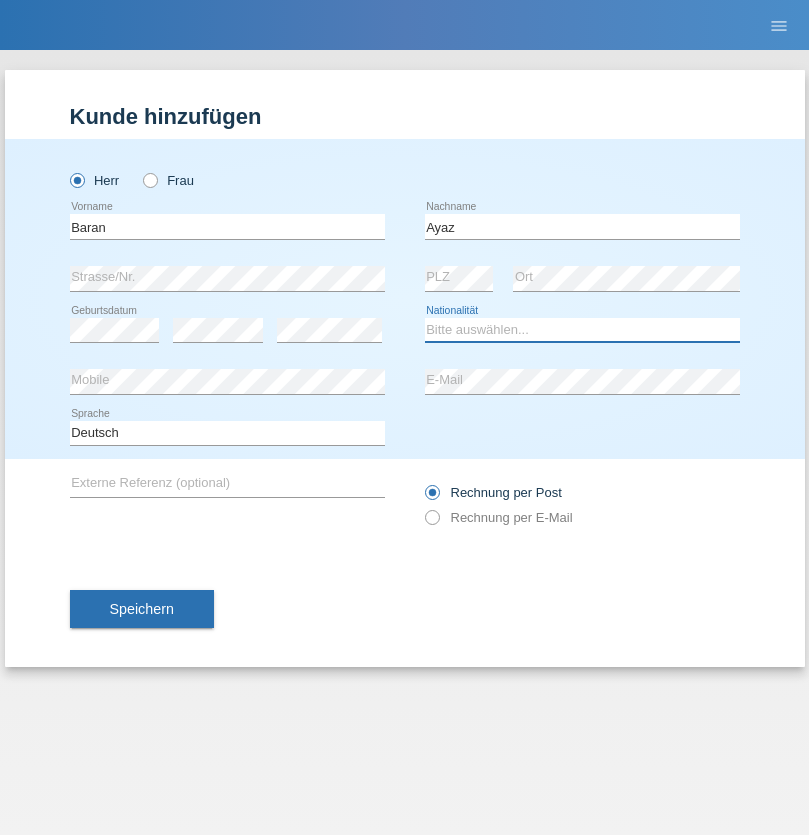 select on "TR" 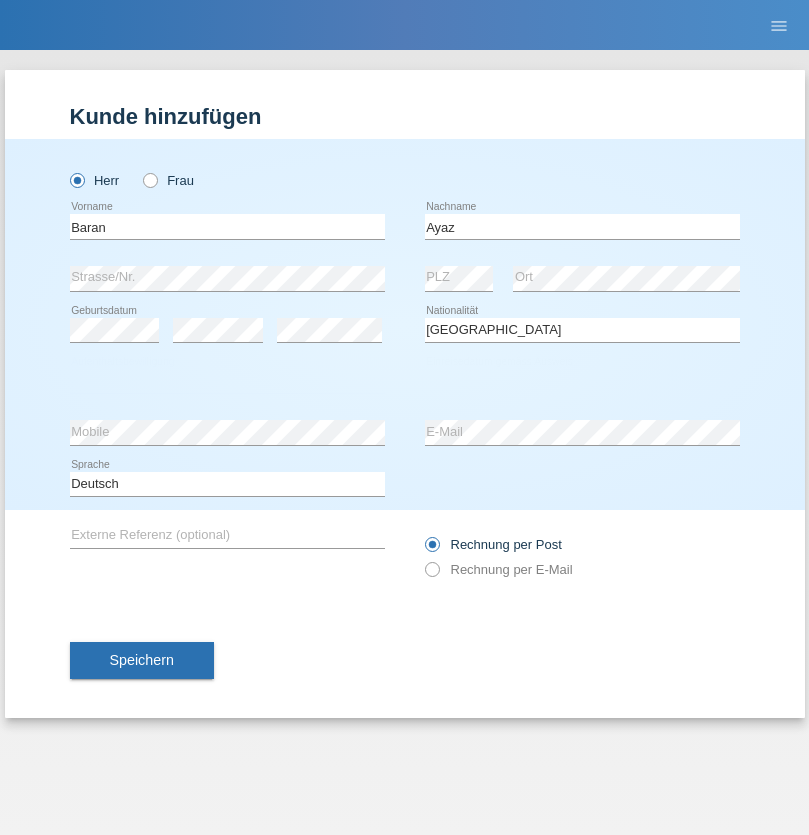 select on "C" 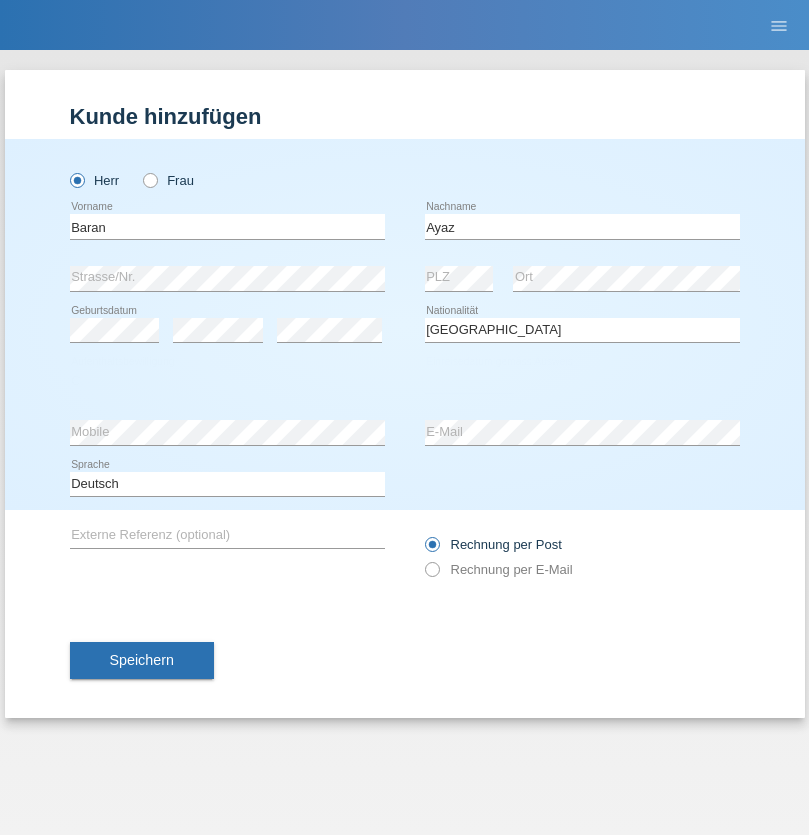 select on "29" 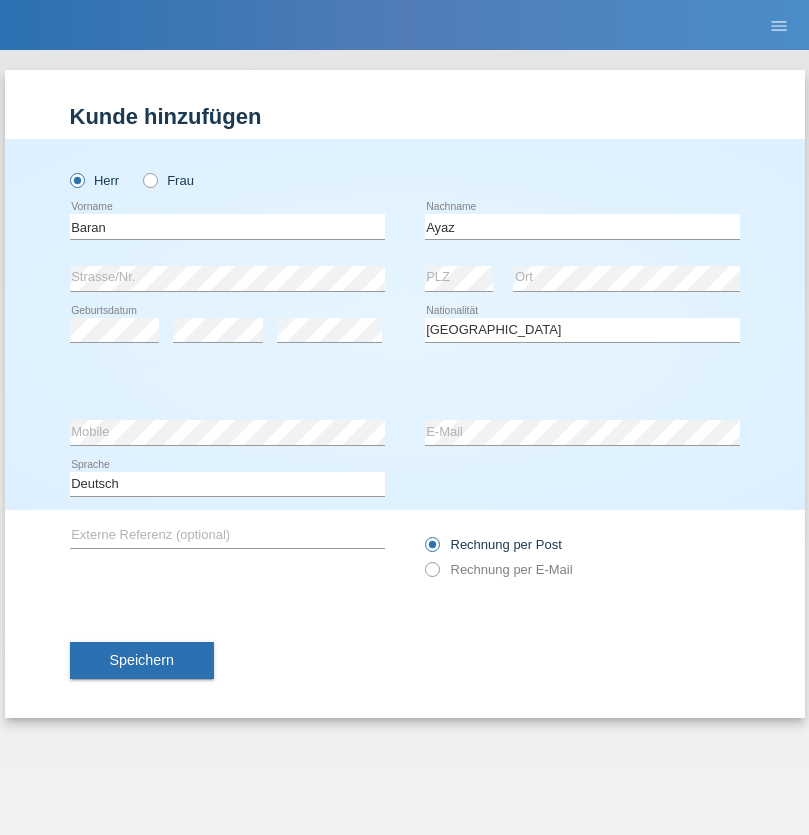 select on "12" 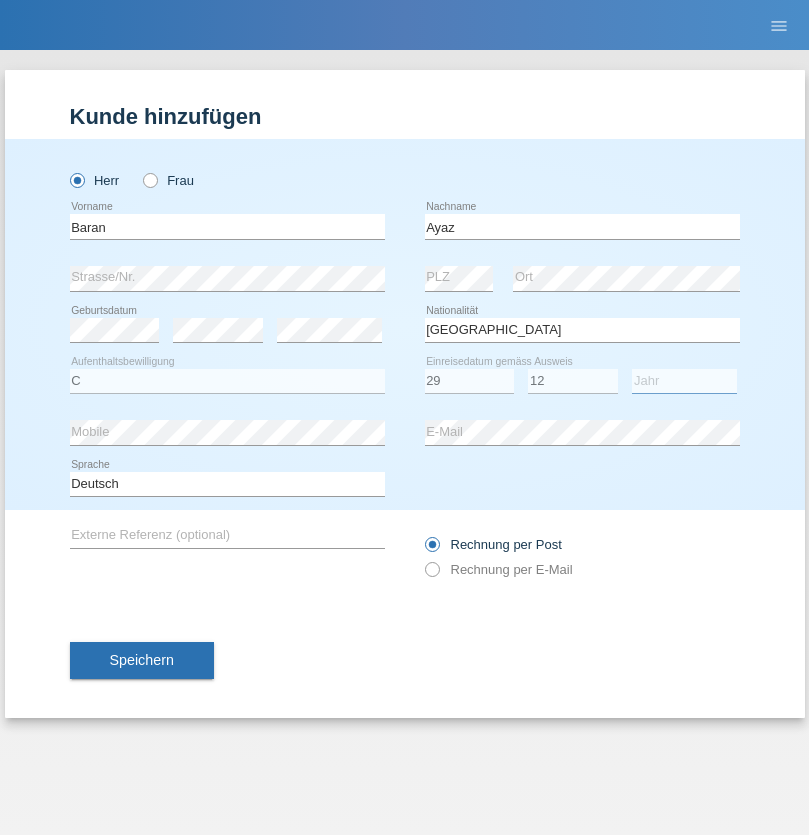 select on "2021" 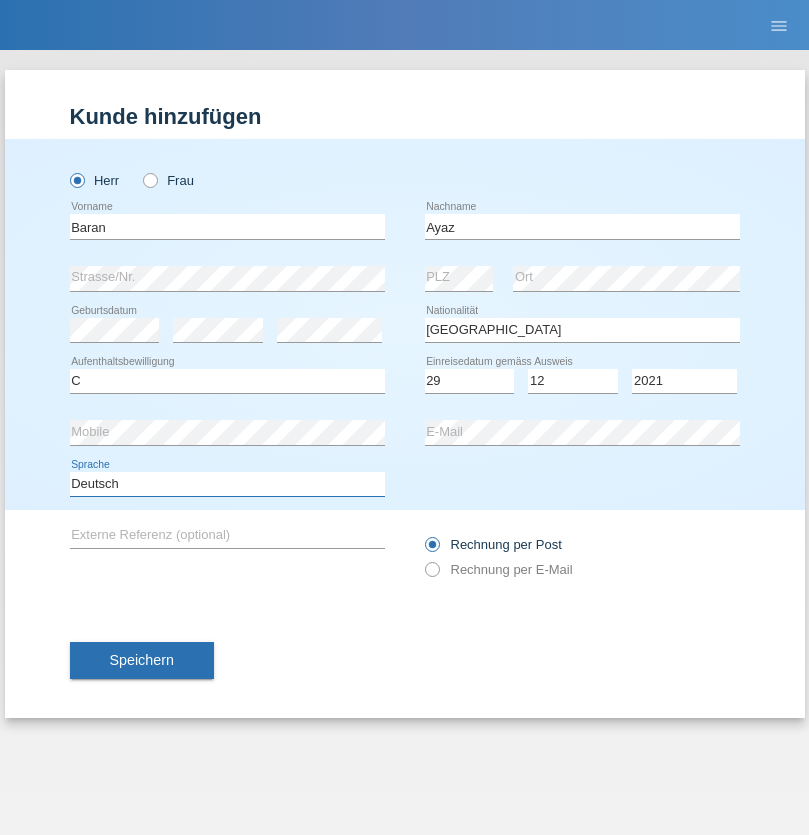select on "en" 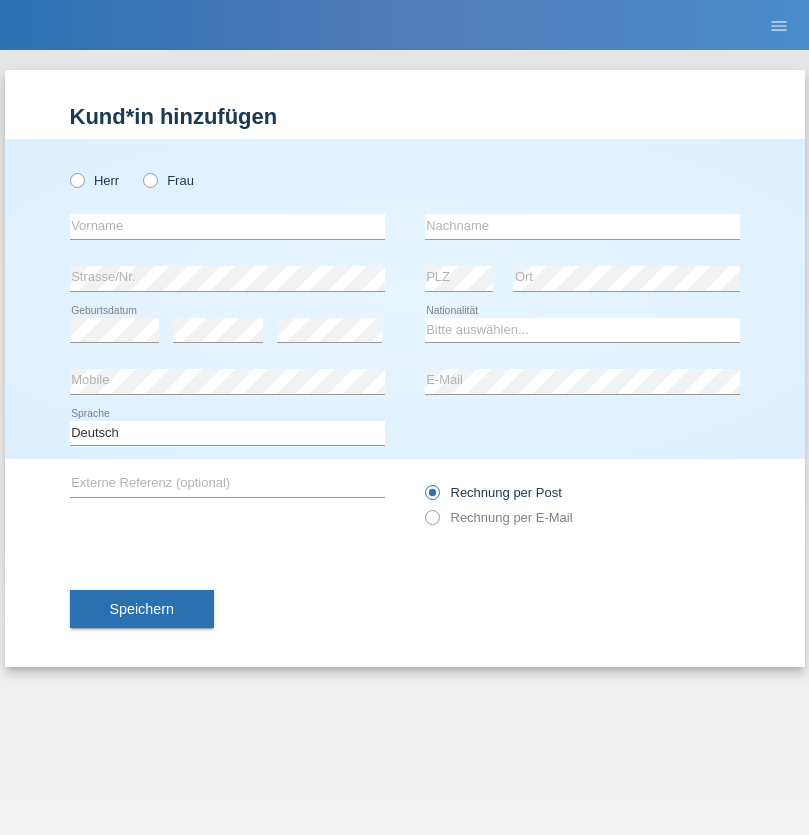 scroll, scrollTop: 0, scrollLeft: 0, axis: both 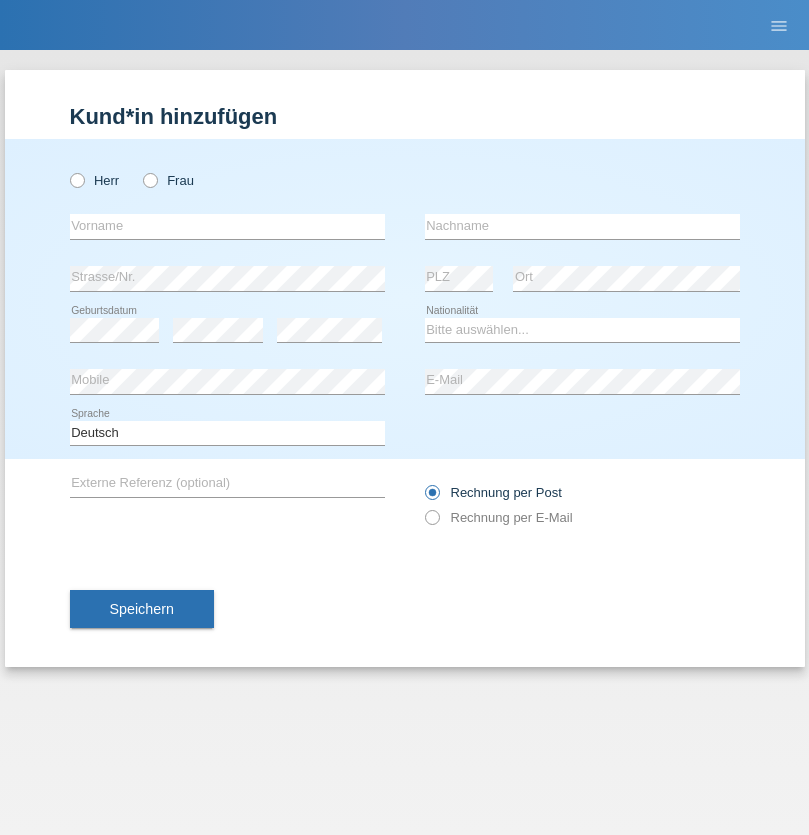 radio on "true" 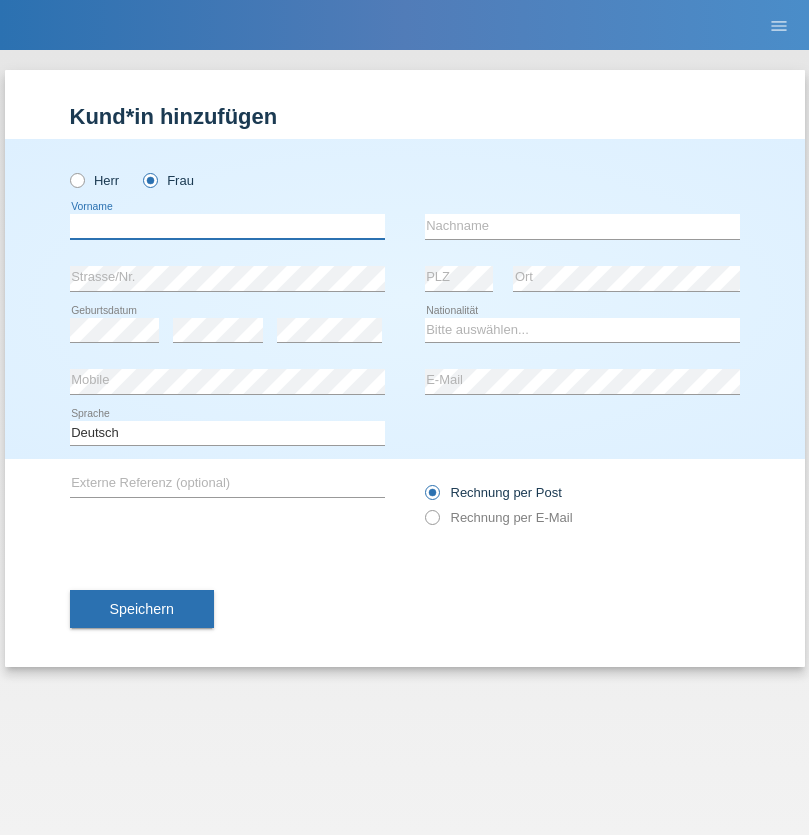 click at bounding box center [227, 226] 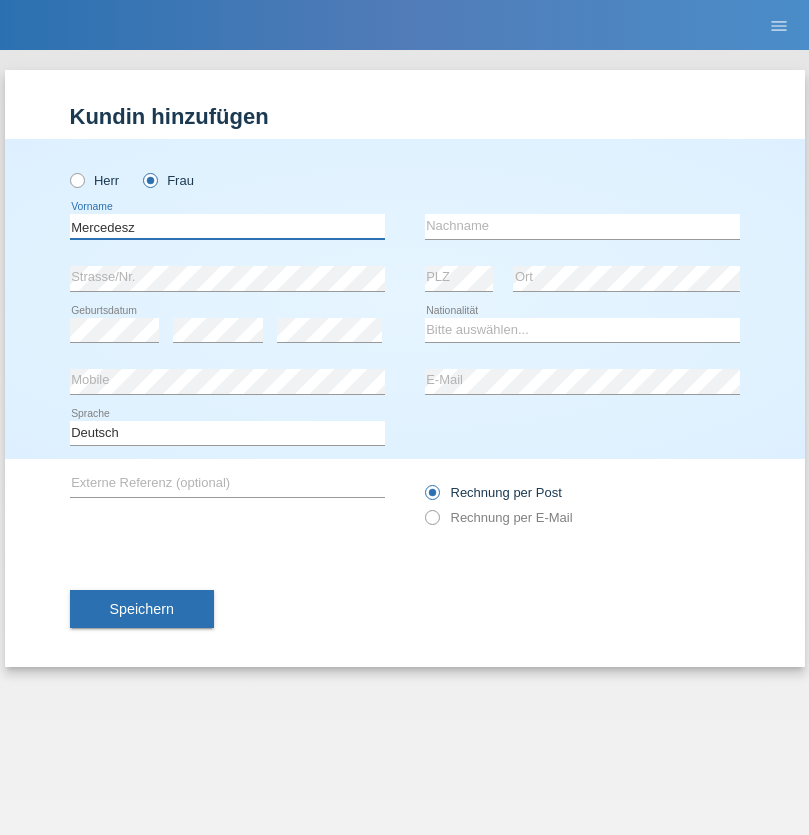 type on "Mercedesz" 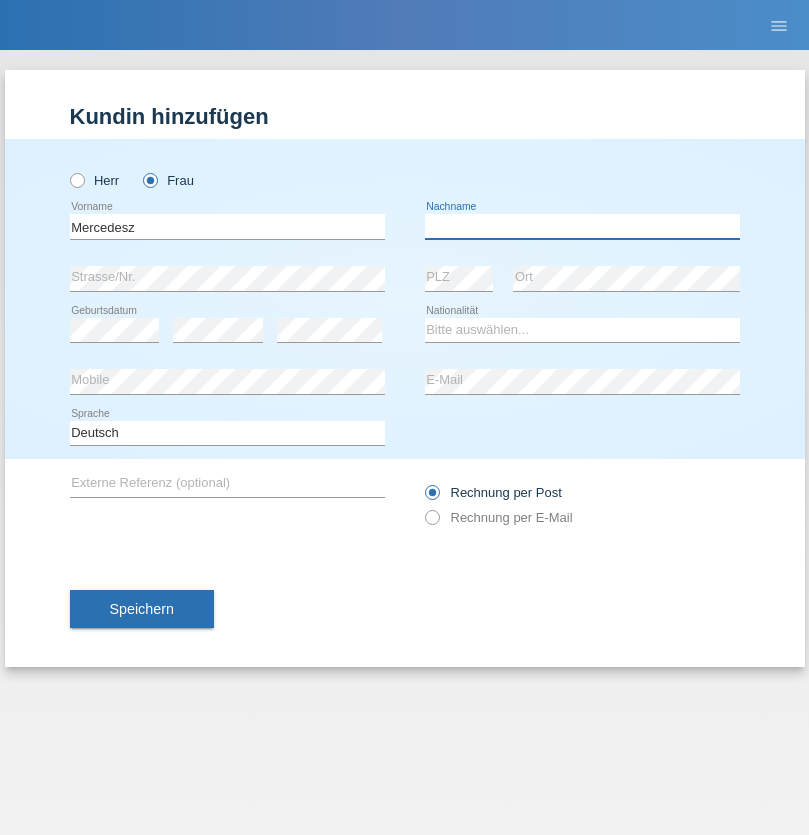 click at bounding box center [582, 226] 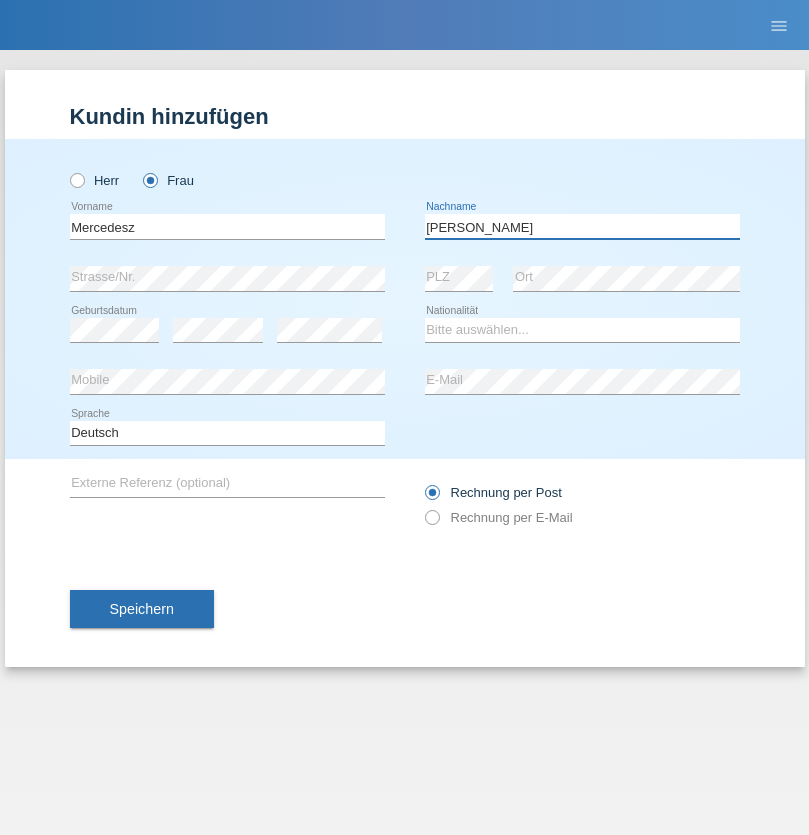 type on "[PERSON_NAME]" 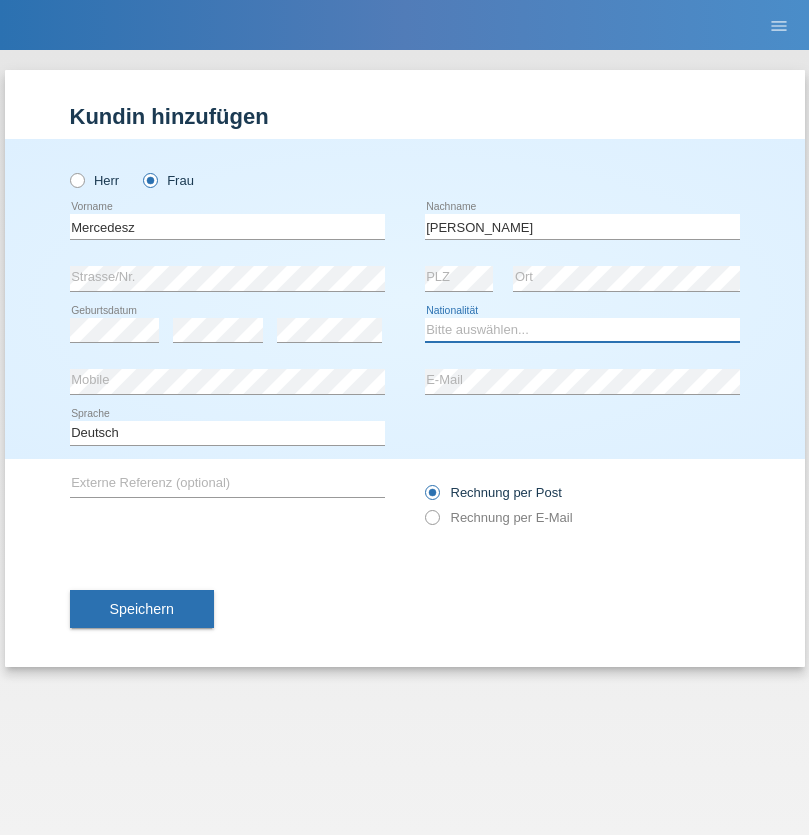 select on "OM" 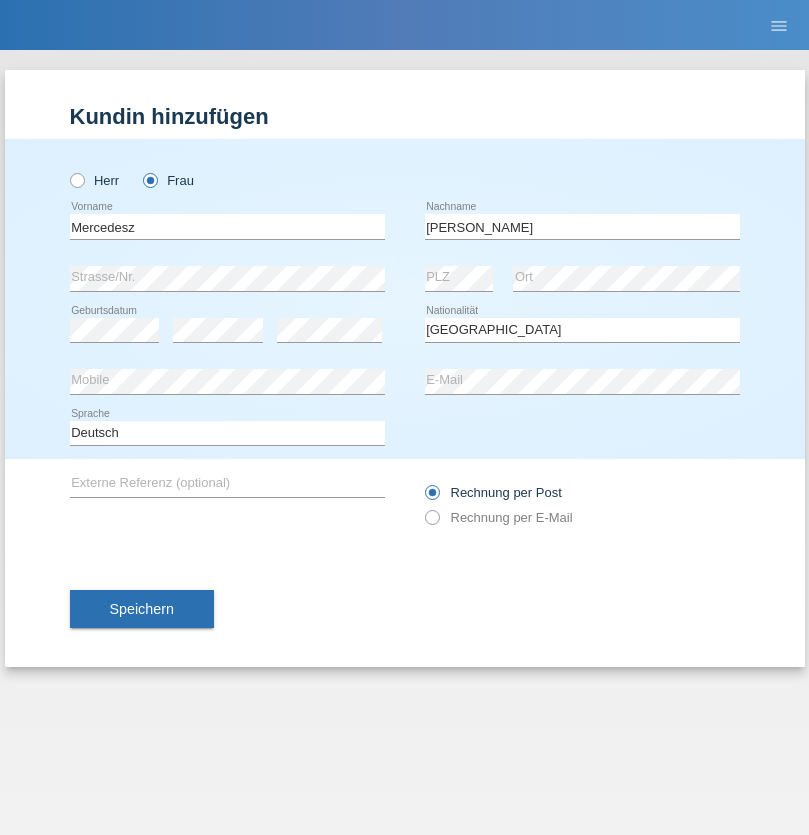 select on "C" 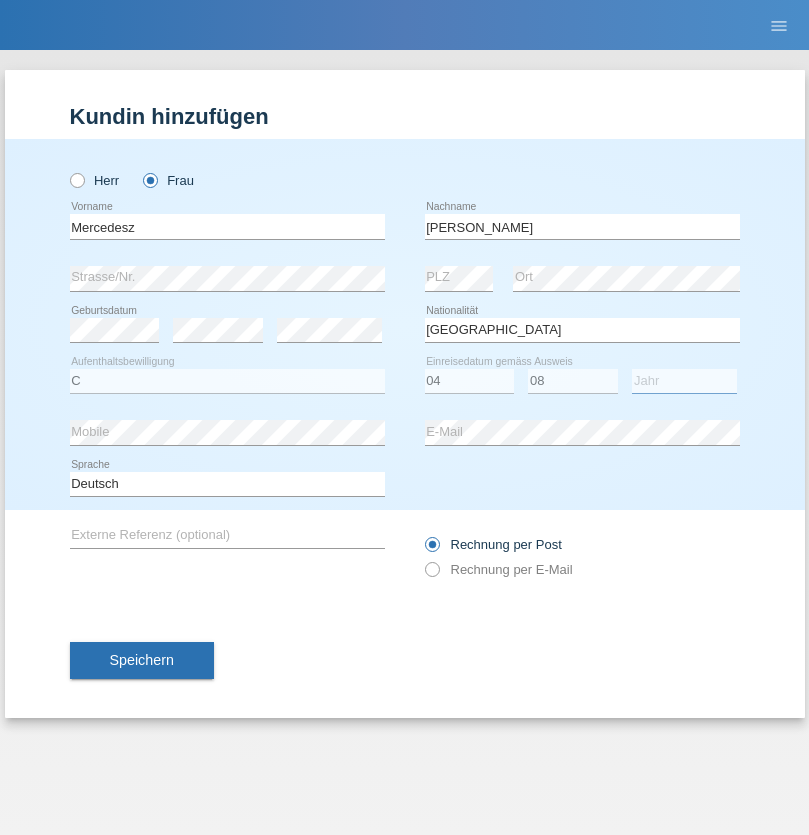 select on "2021" 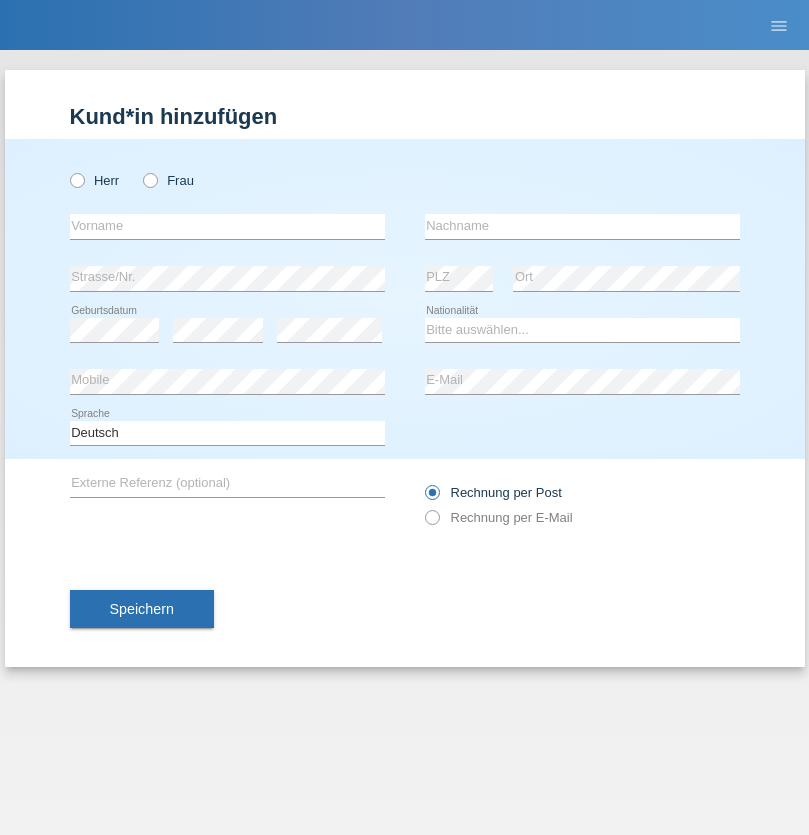 scroll, scrollTop: 0, scrollLeft: 0, axis: both 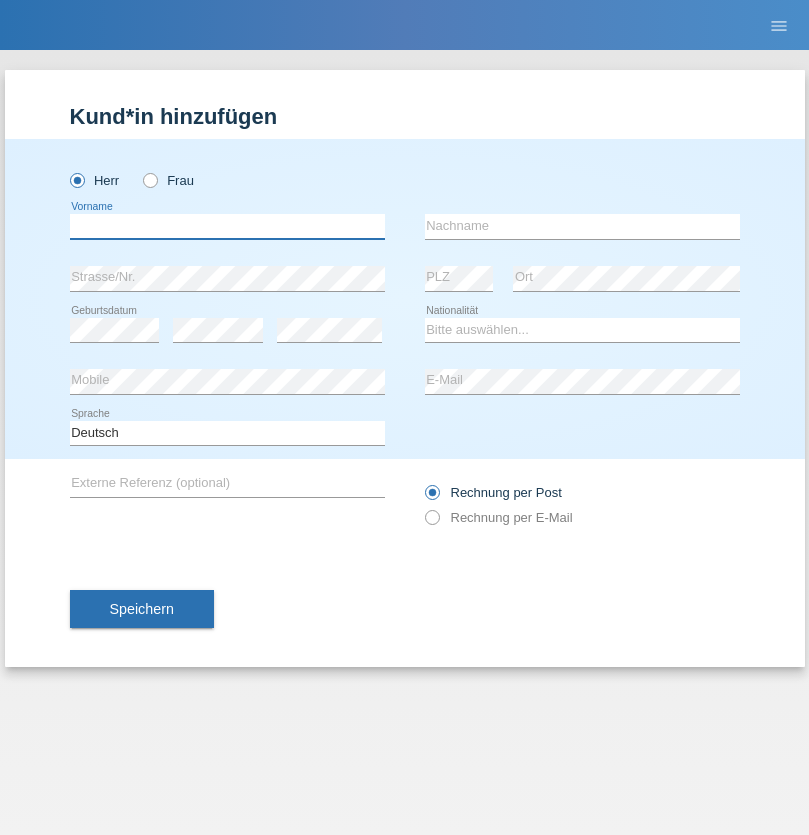 click at bounding box center [227, 226] 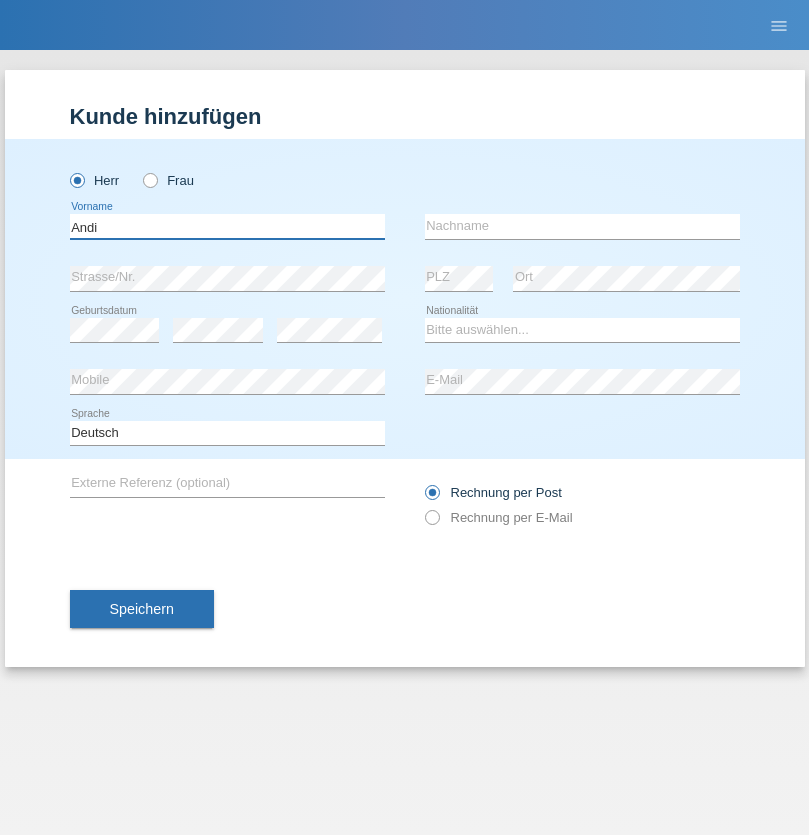 type on "Andi" 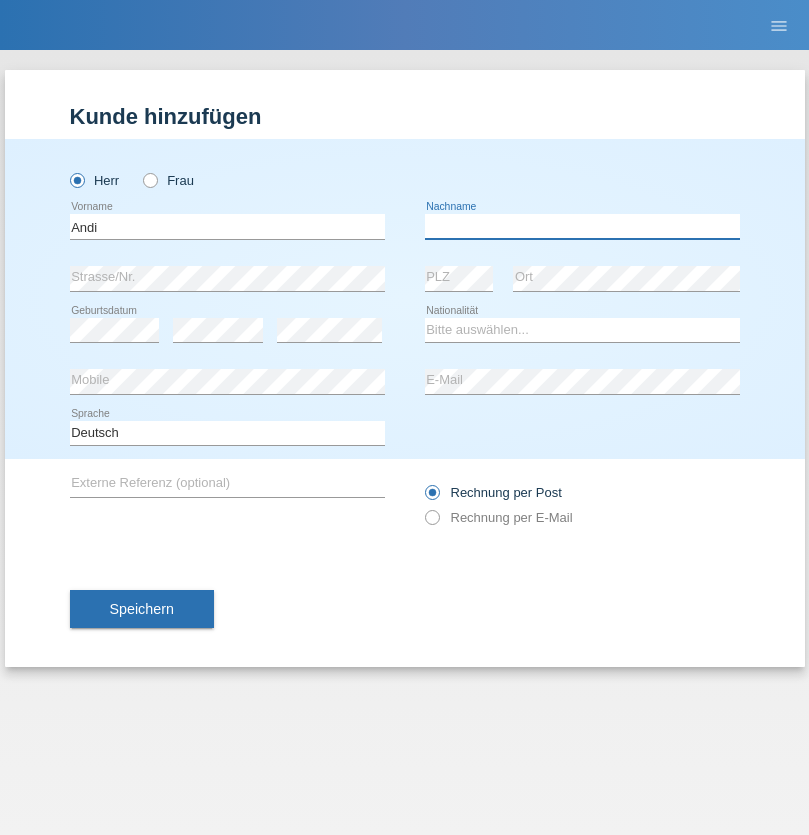 click at bounding box center (582, 226) 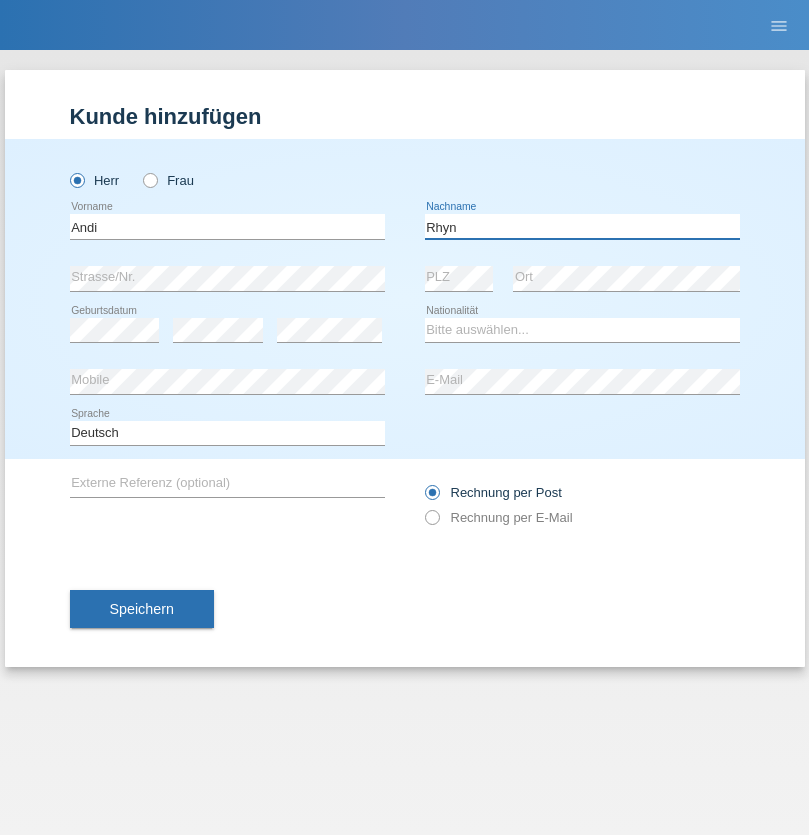 type on "Rhyn" 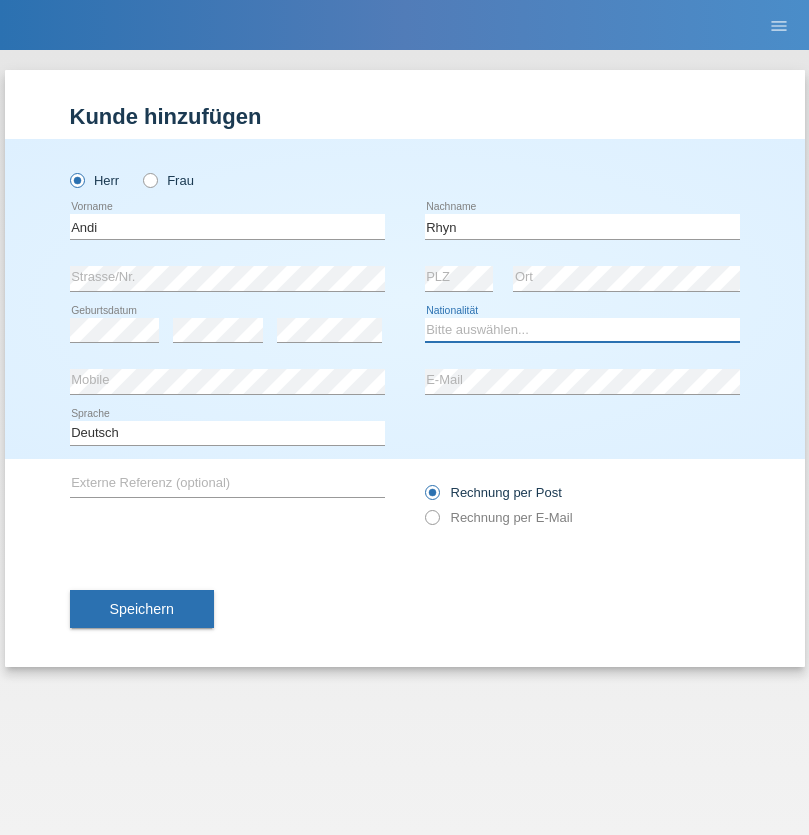 select on "CH" 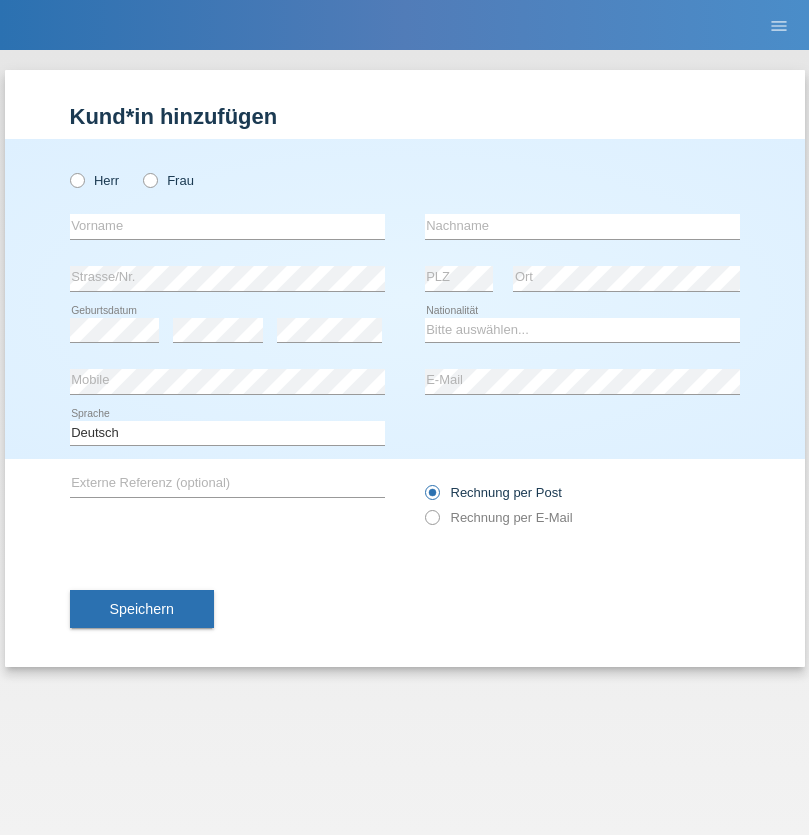 scroll, scrollTop: 0, scrollLeft: 0, axis: both 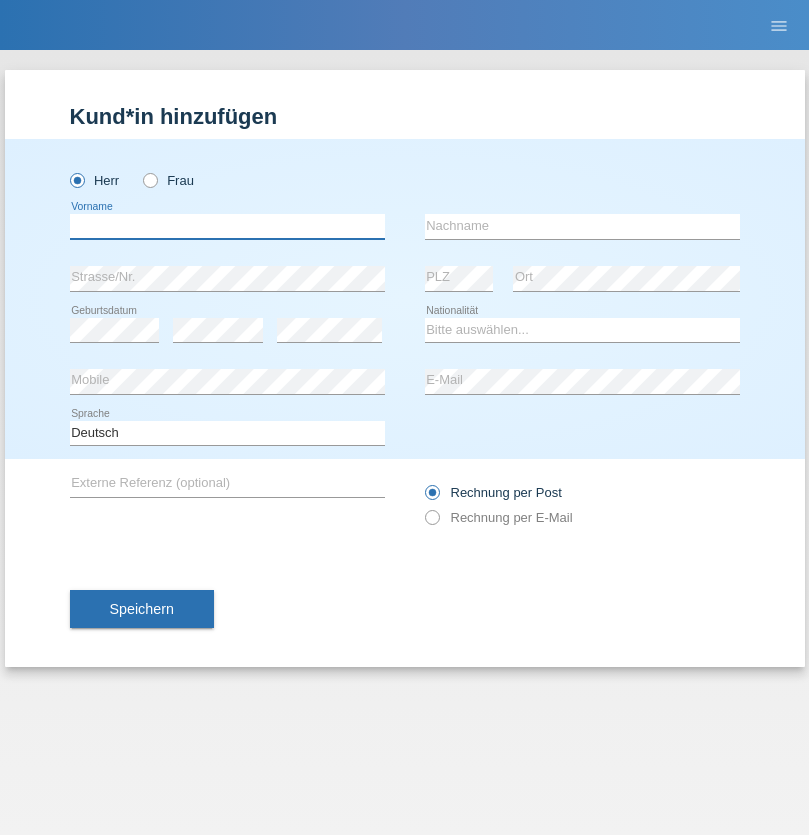 click at bounding box center (227, 226) 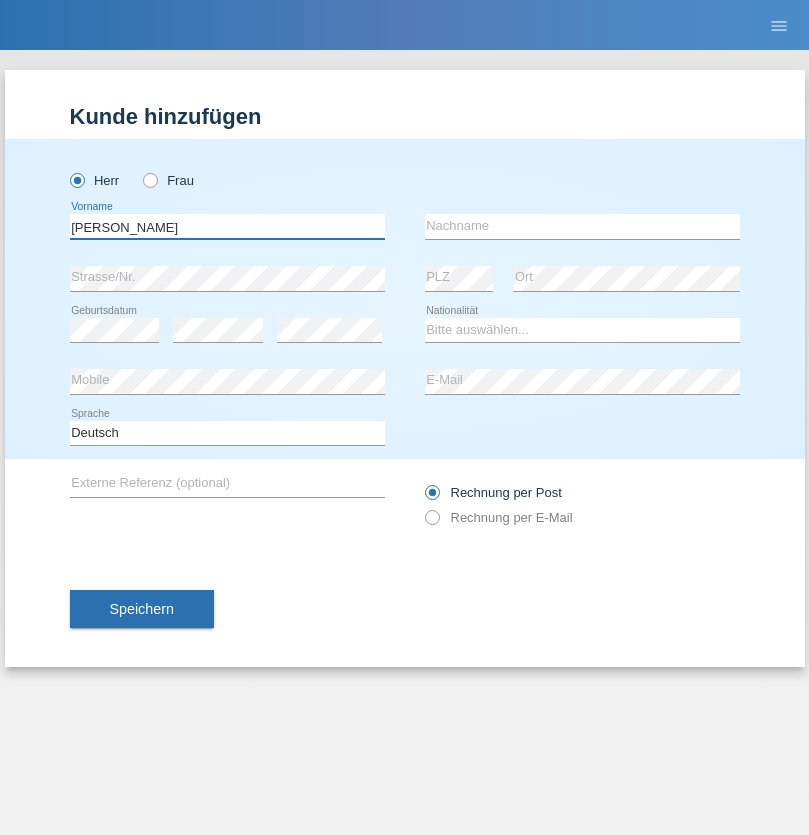 type on "Miroslav" 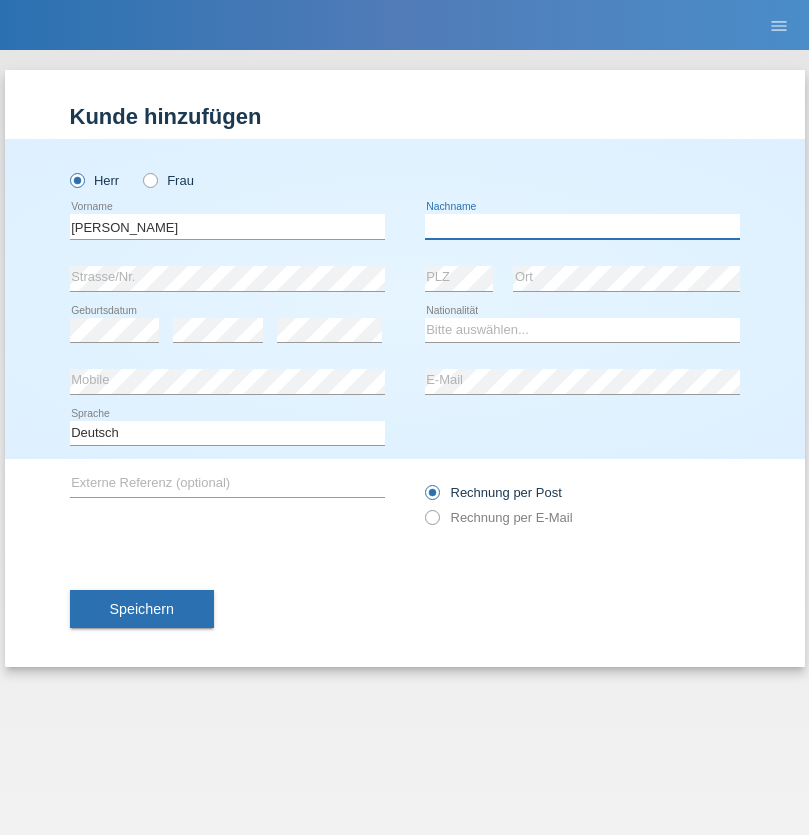 click at bounding box center [582, 226] 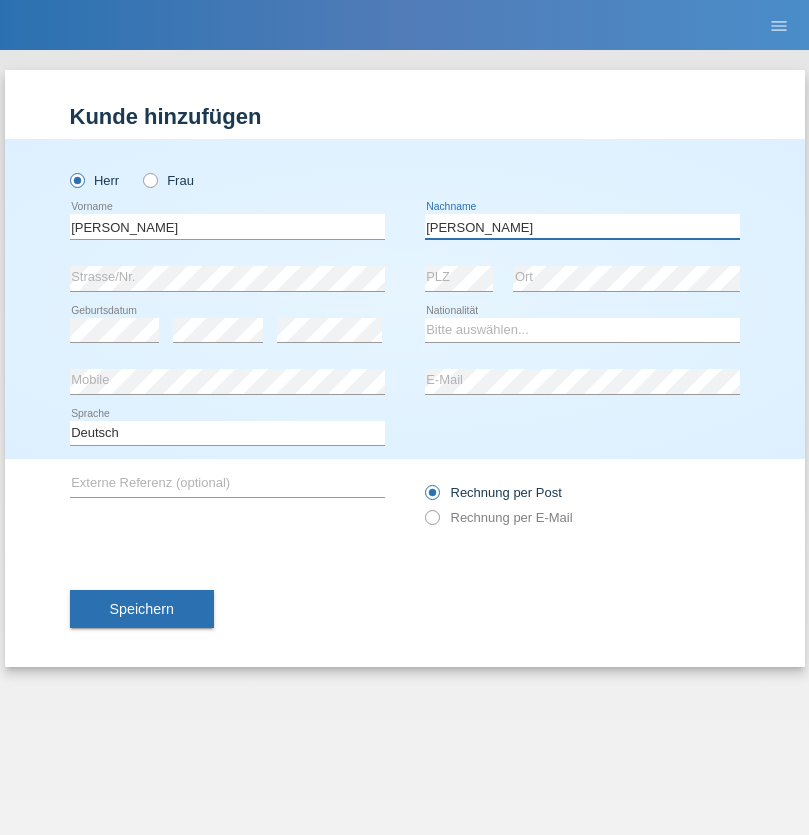 type on "Yordanov" 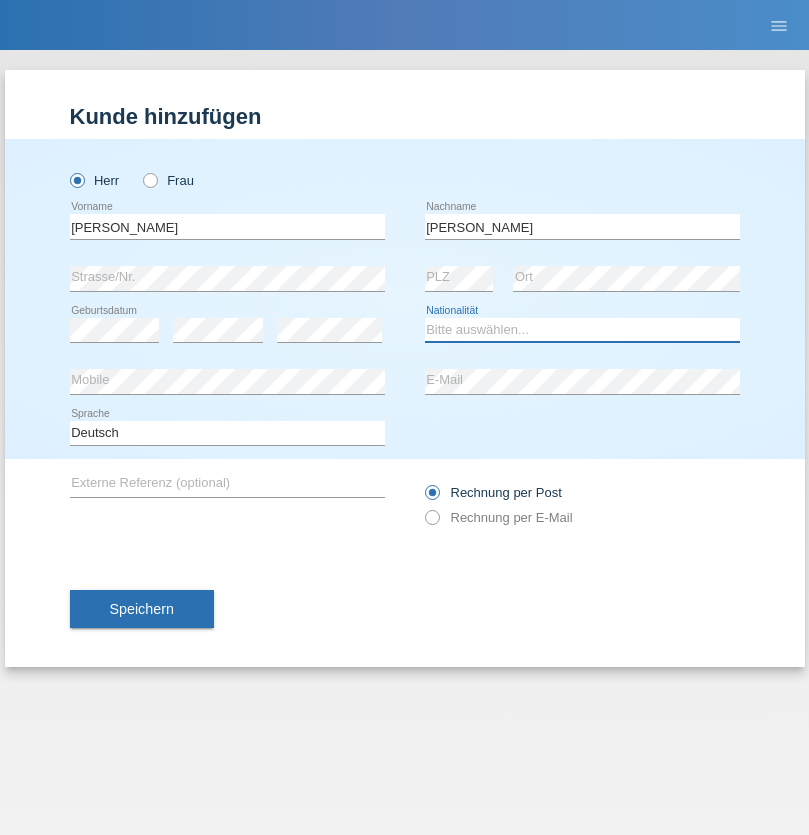 select on "BG" 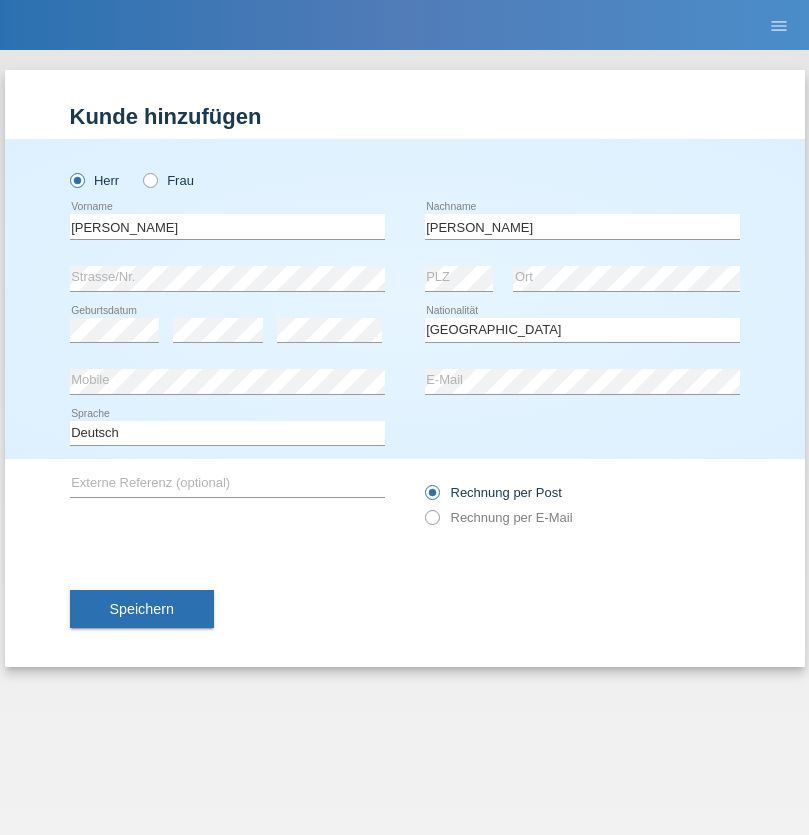 select on "C" 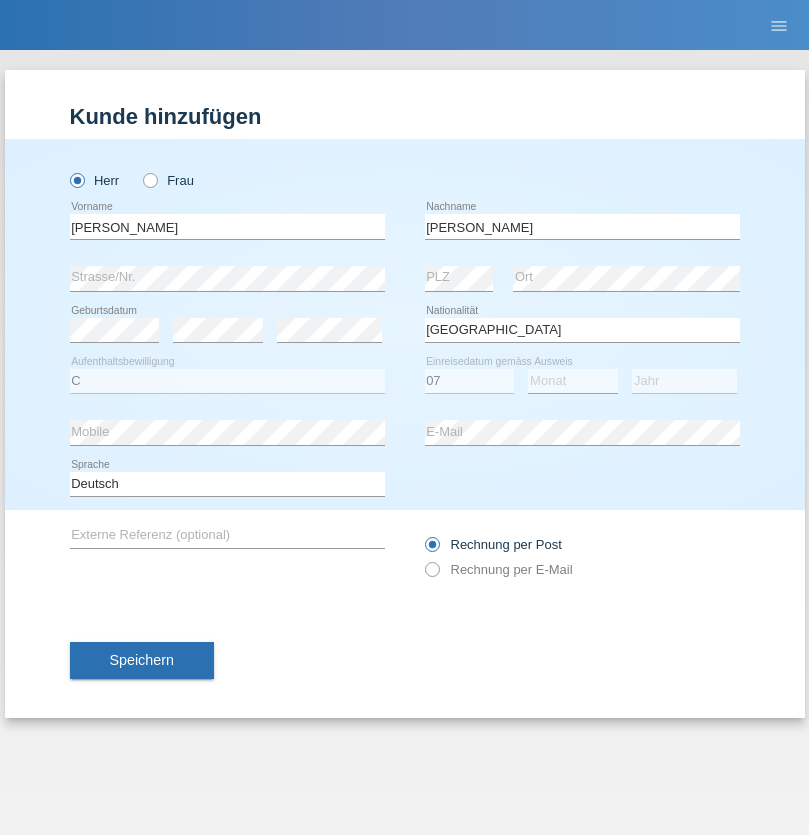 select on "07" 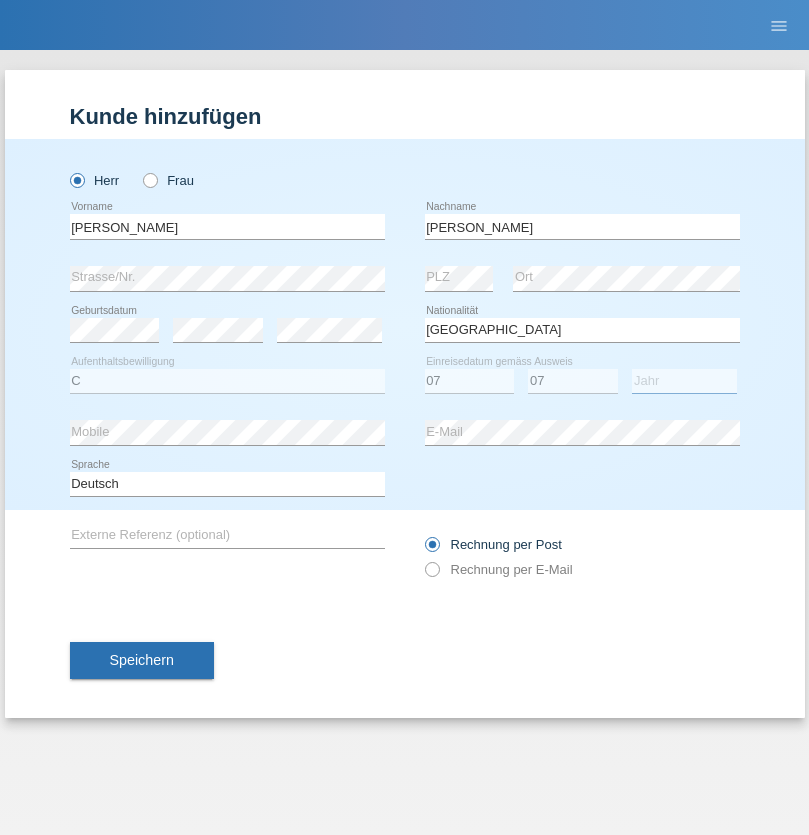 select on "2021" 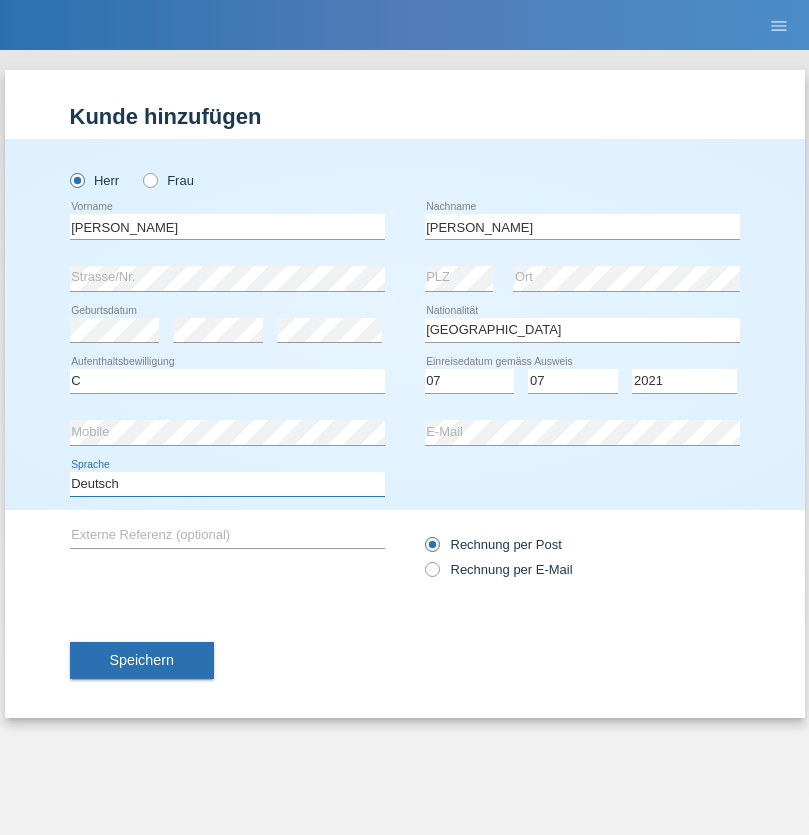 select on "en" 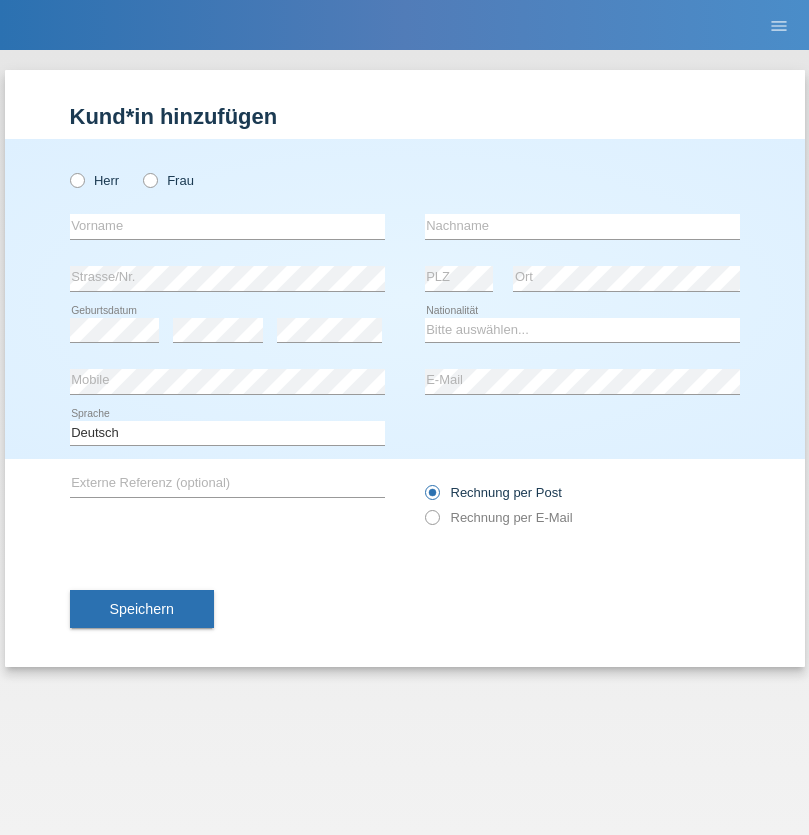 scroll, scrollTop: 0, scrollLeft: 0, axis: both 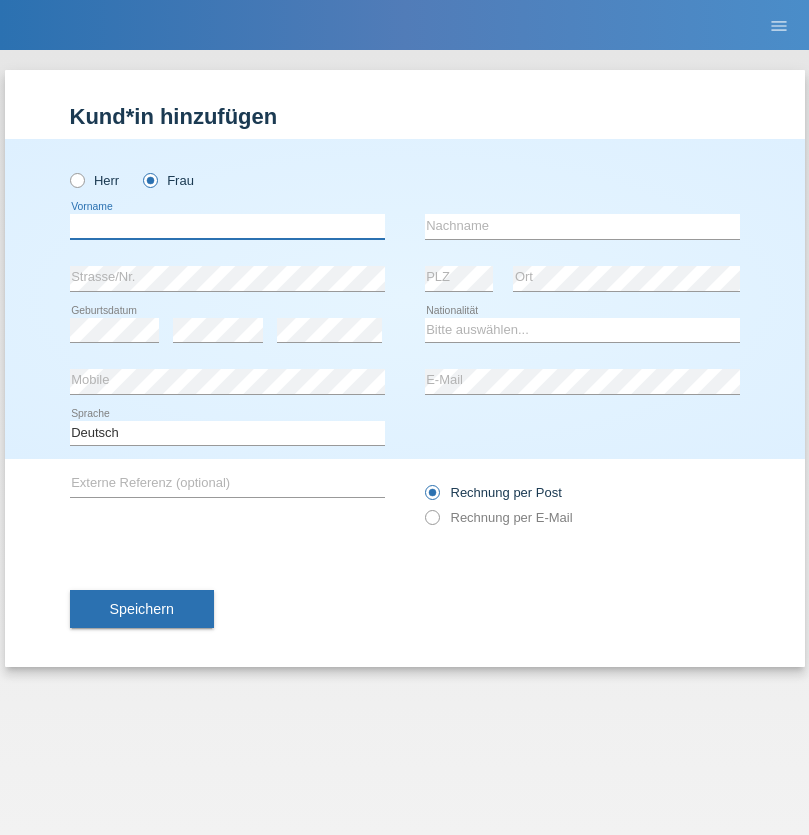 click at bounding box center (227, 226) 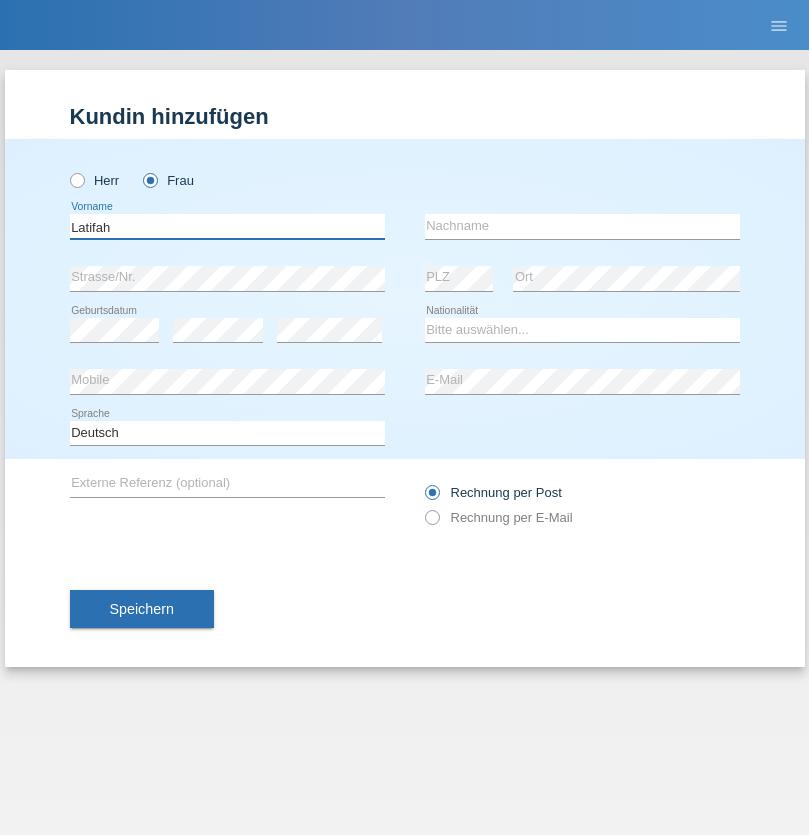 type on "Latifah" 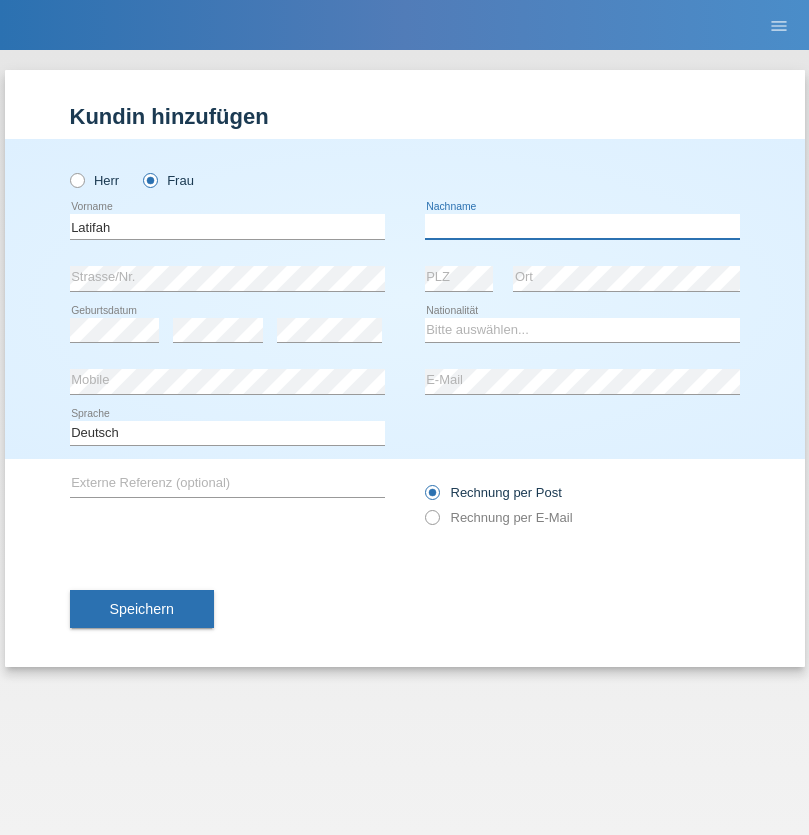 click at bounding box center (582, 226) 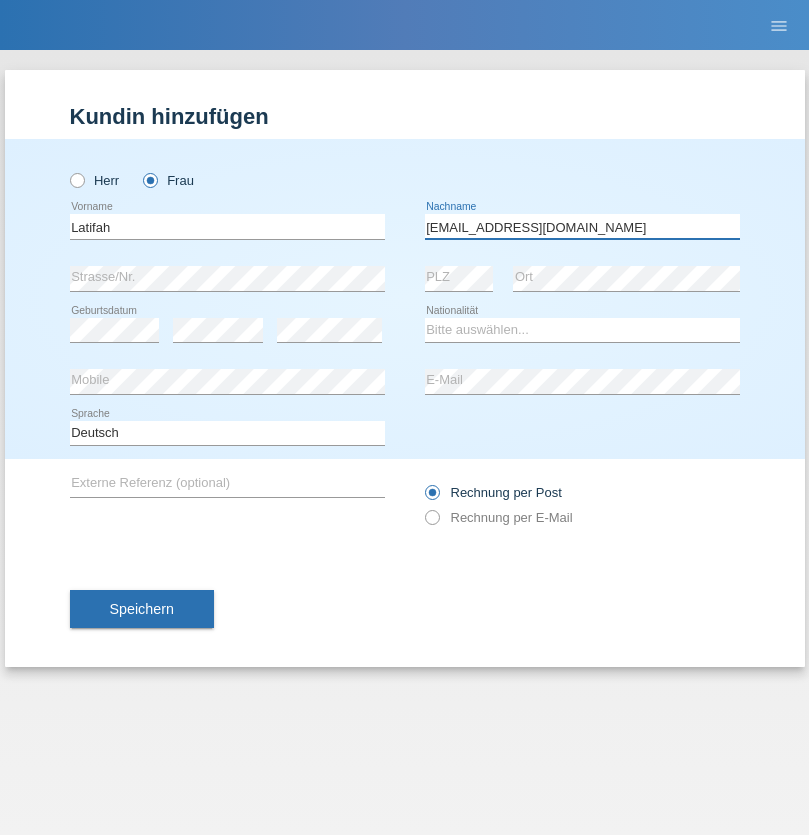 type on "[EMAIL_ADDRESS][DOMAIN_NAME]" 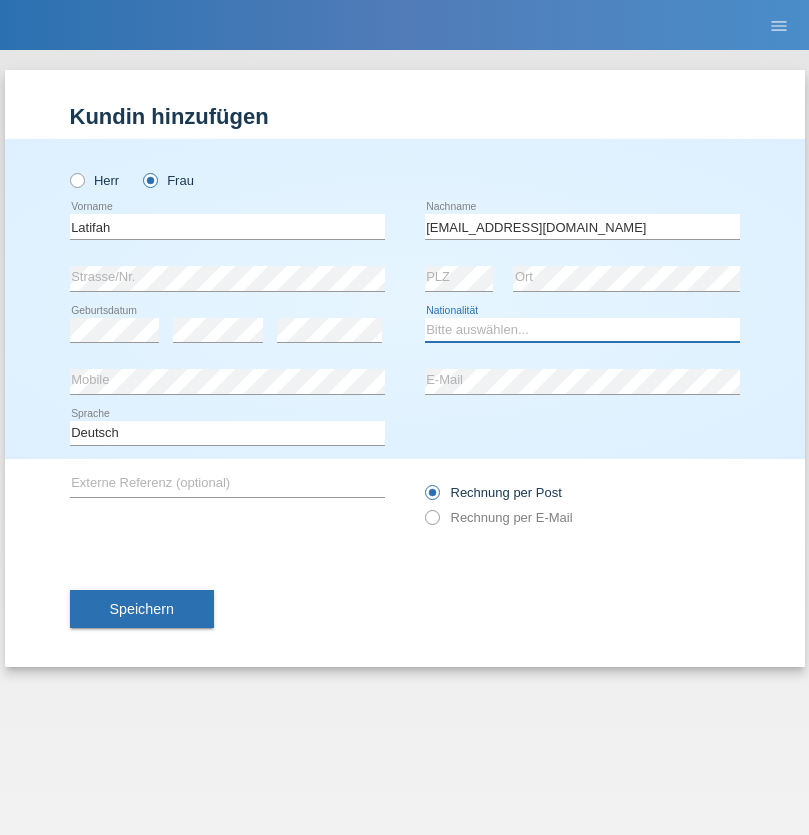 select on "TR" 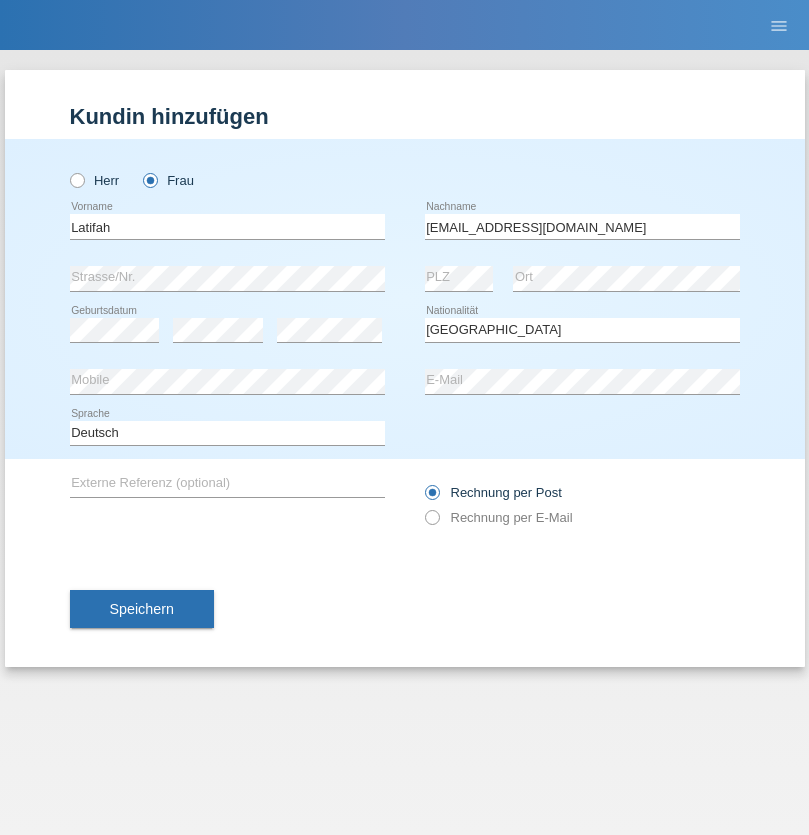 select on "C" 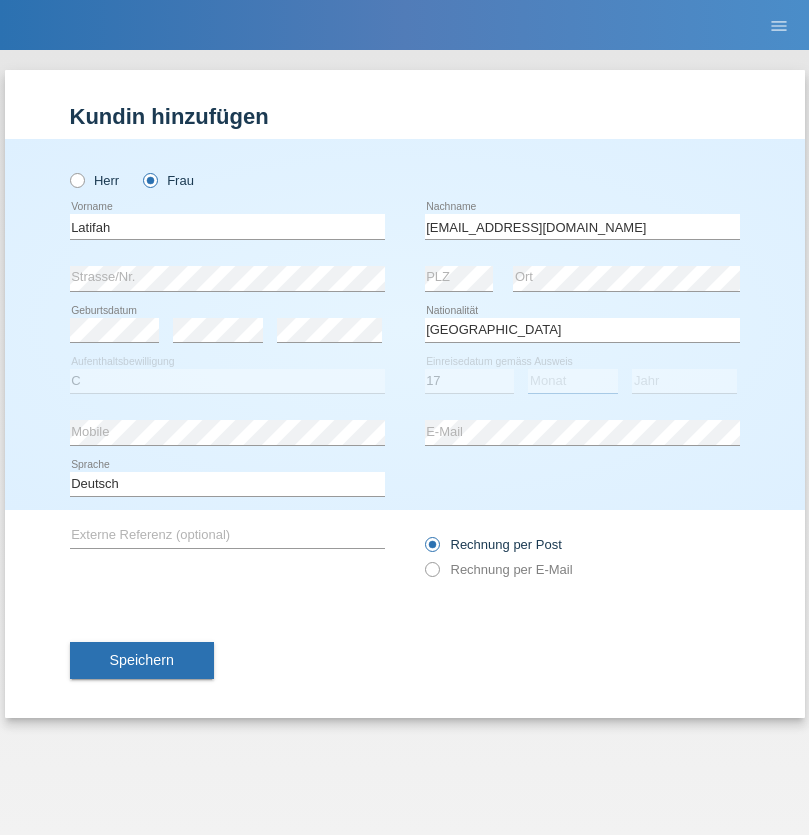 select on "04" 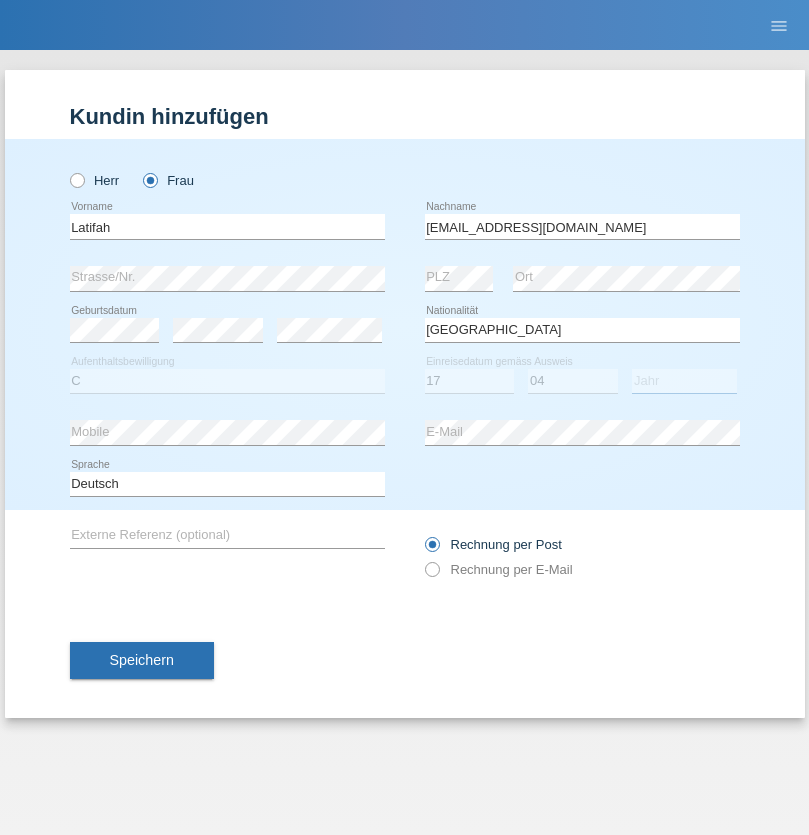 select on "2008" 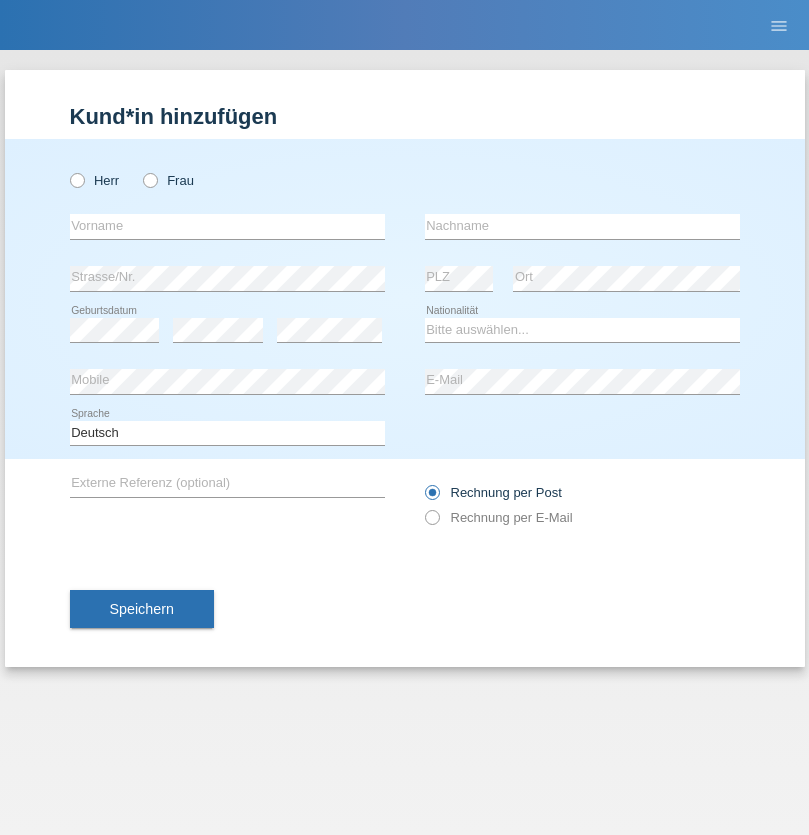 scroll, scrollTop: 0, scrollLeft: 0, axis: both 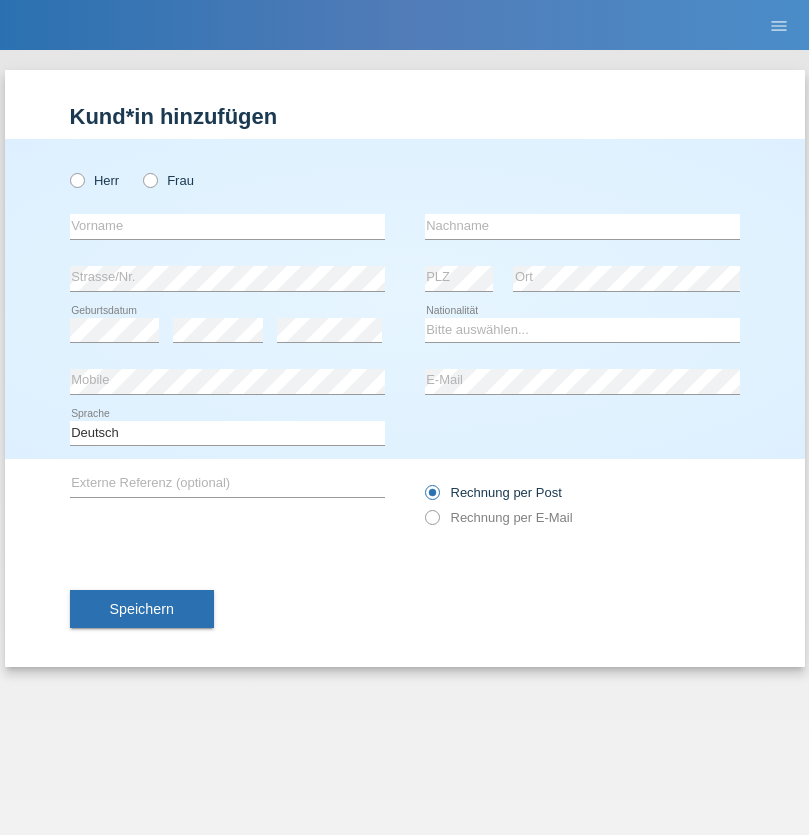 radio on "true" 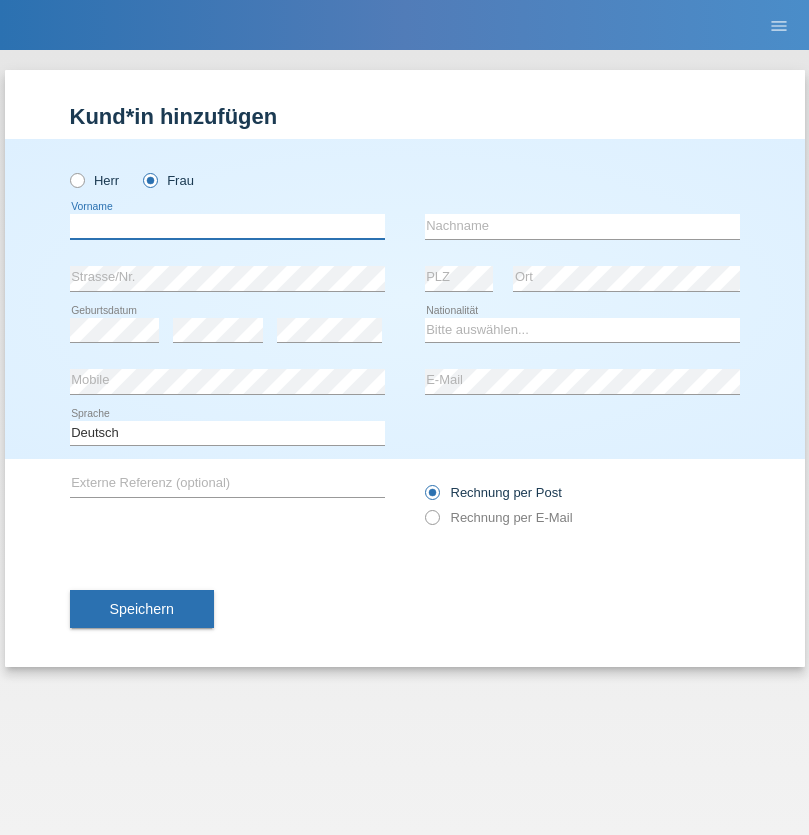 click at bounding box center [227, 226] 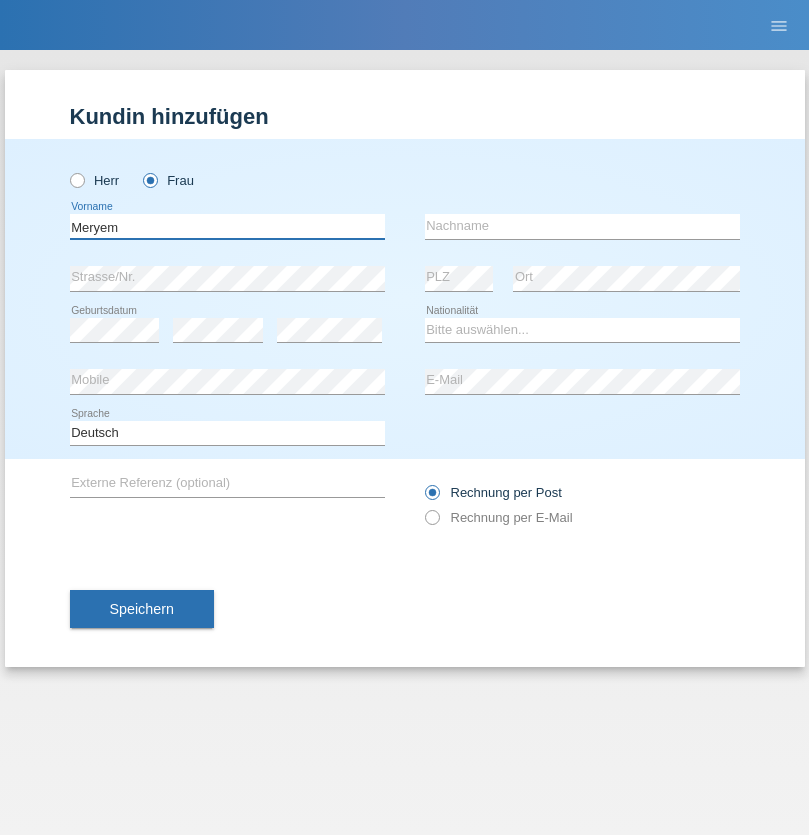 type on "Meryem" 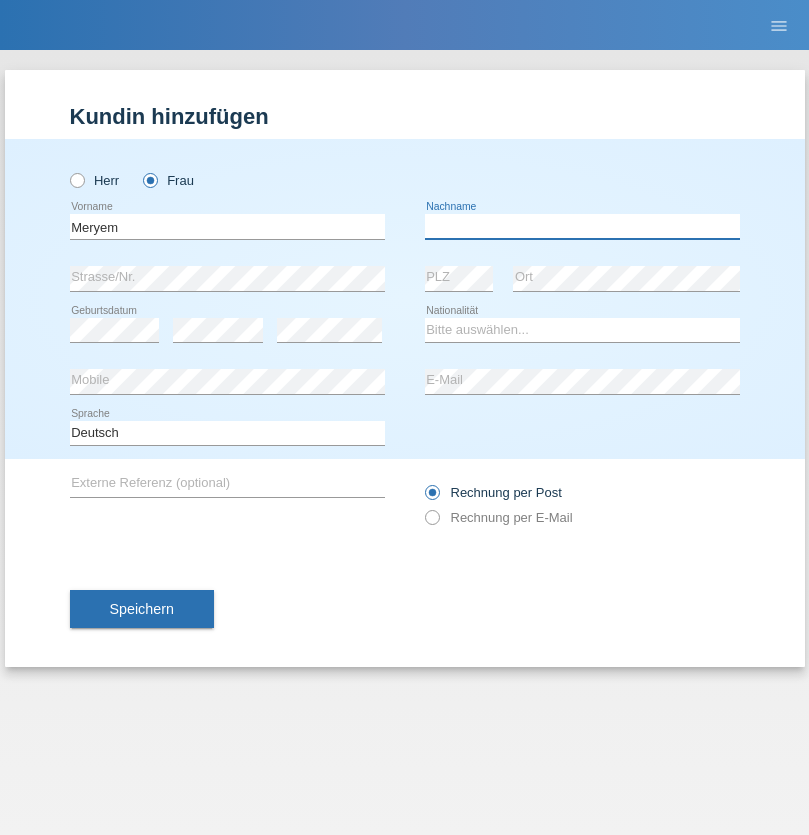 click at bounding box center [582, 226] 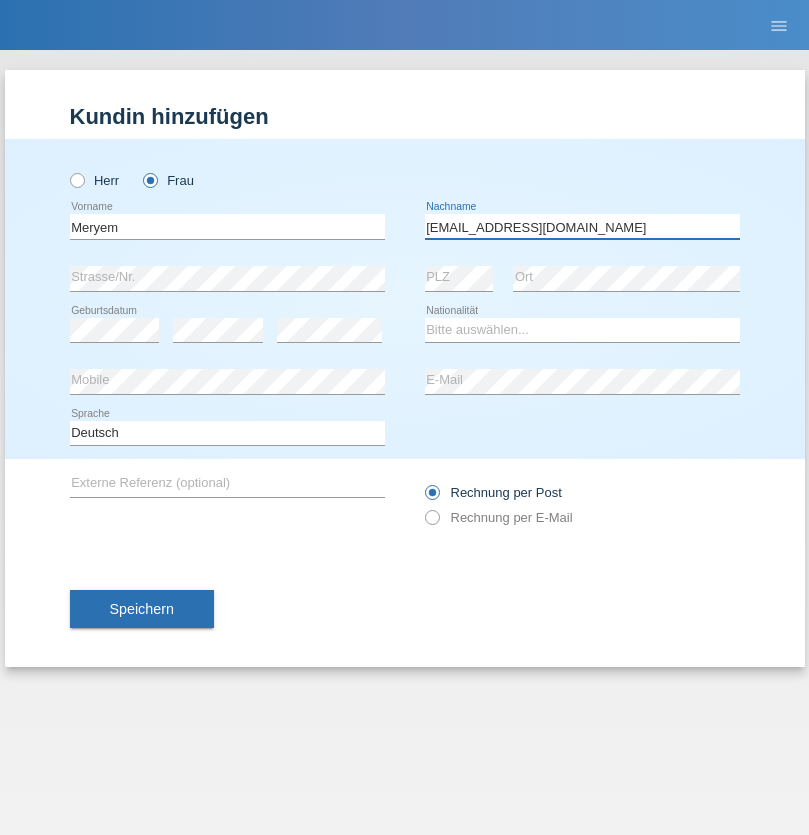 type on "[EMAIL_ADDRESS][DOMAIN_NAME]" 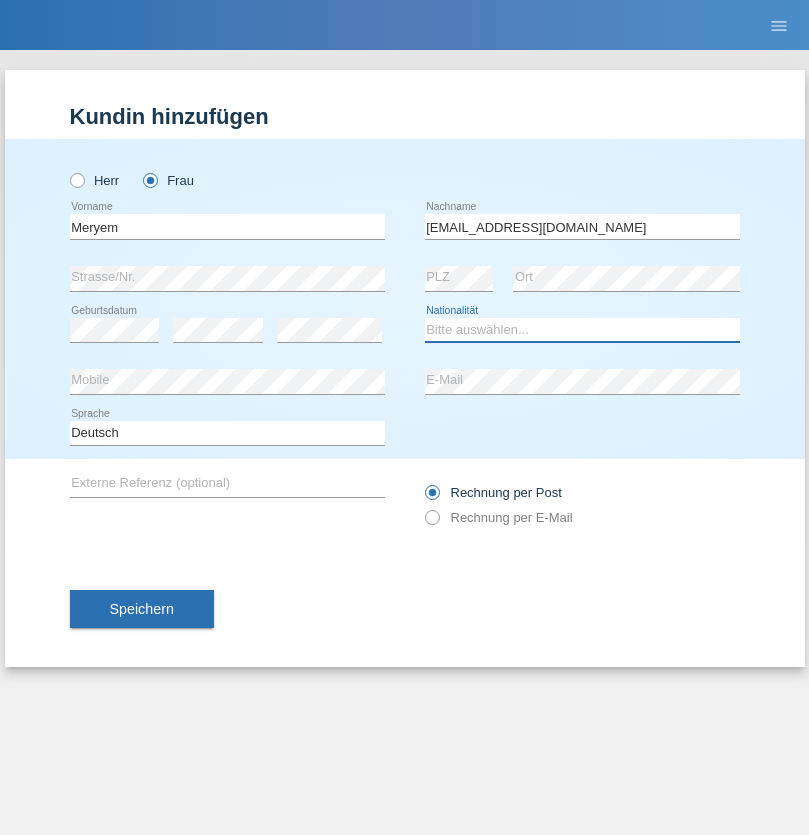 select on "TR" 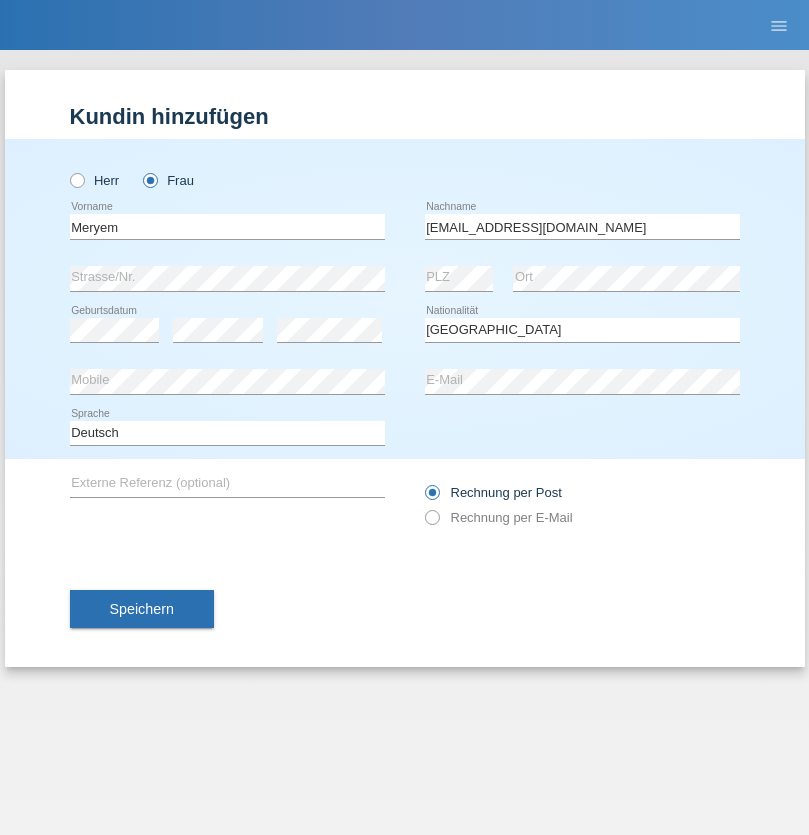 select on "C" 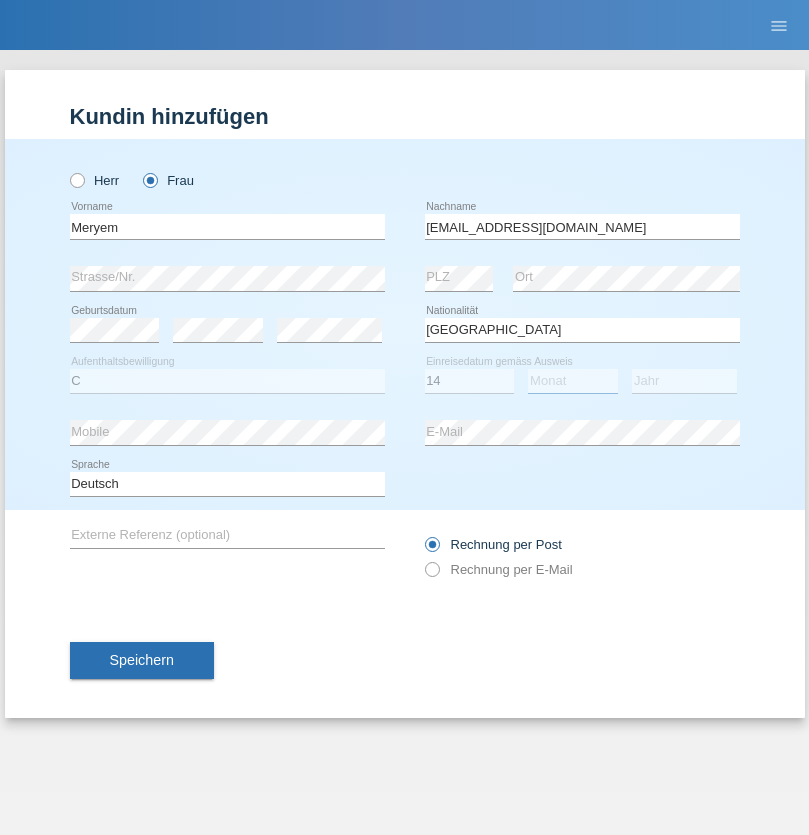 select on "12" 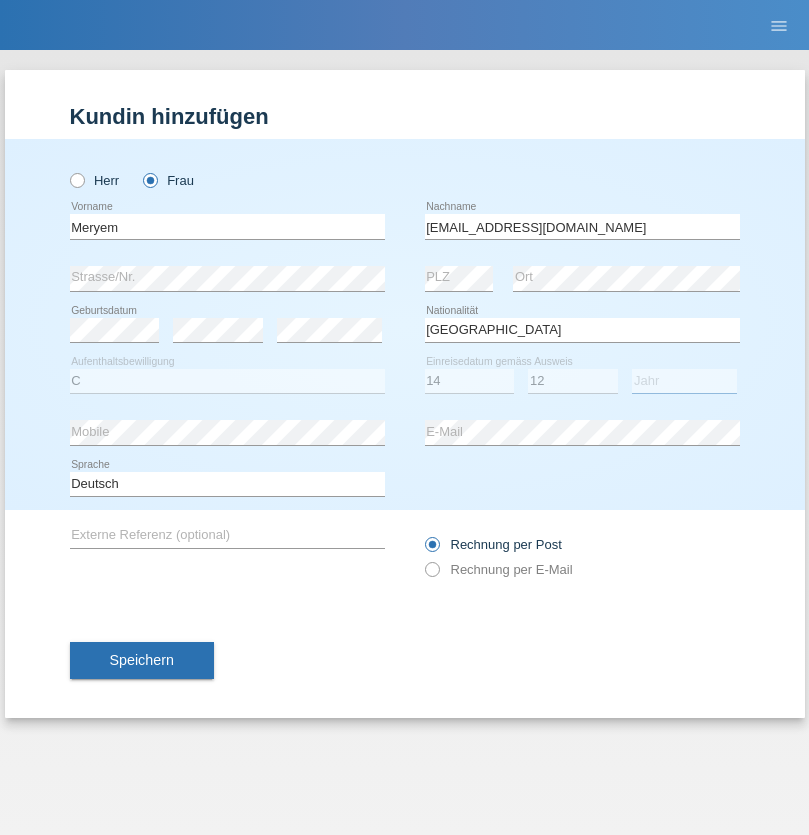 select on "1985" 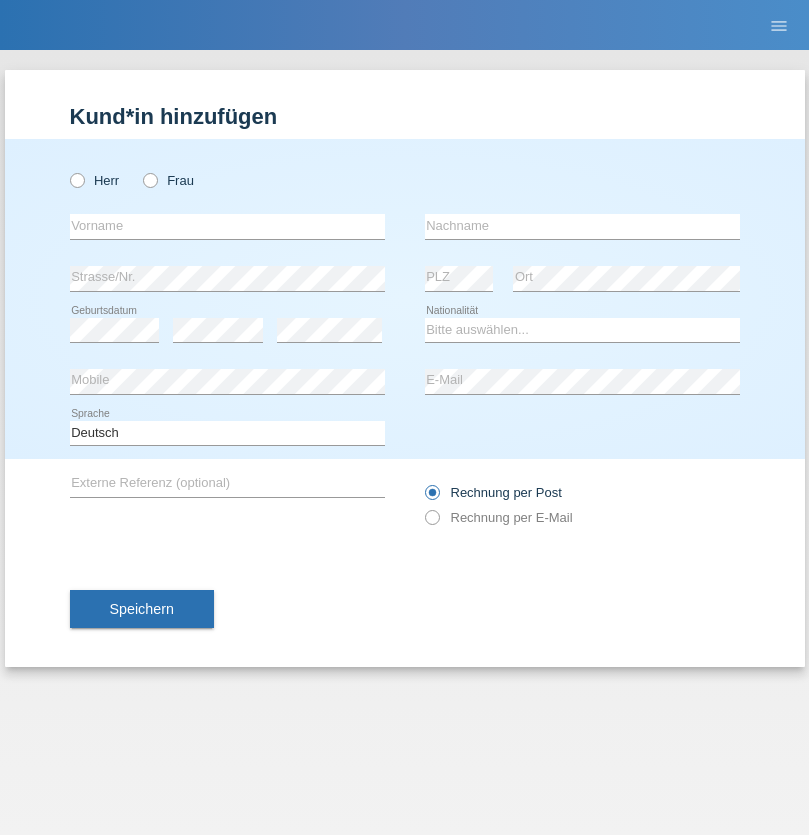 scroll, scrollTop: 0, scrollLeft: 0, axis: both 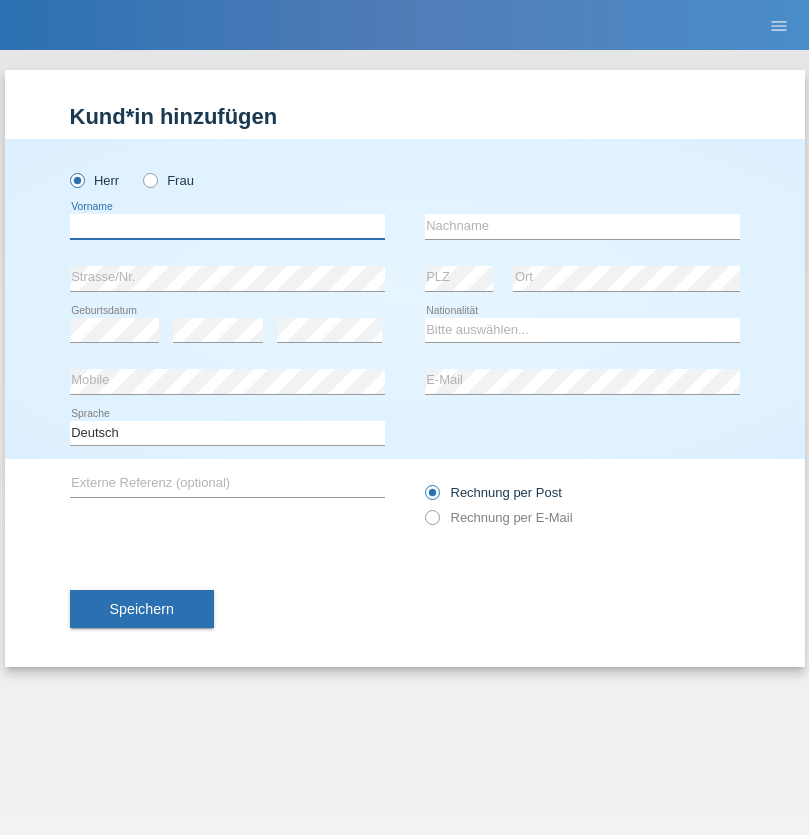 click at bounding box center [227, 226] 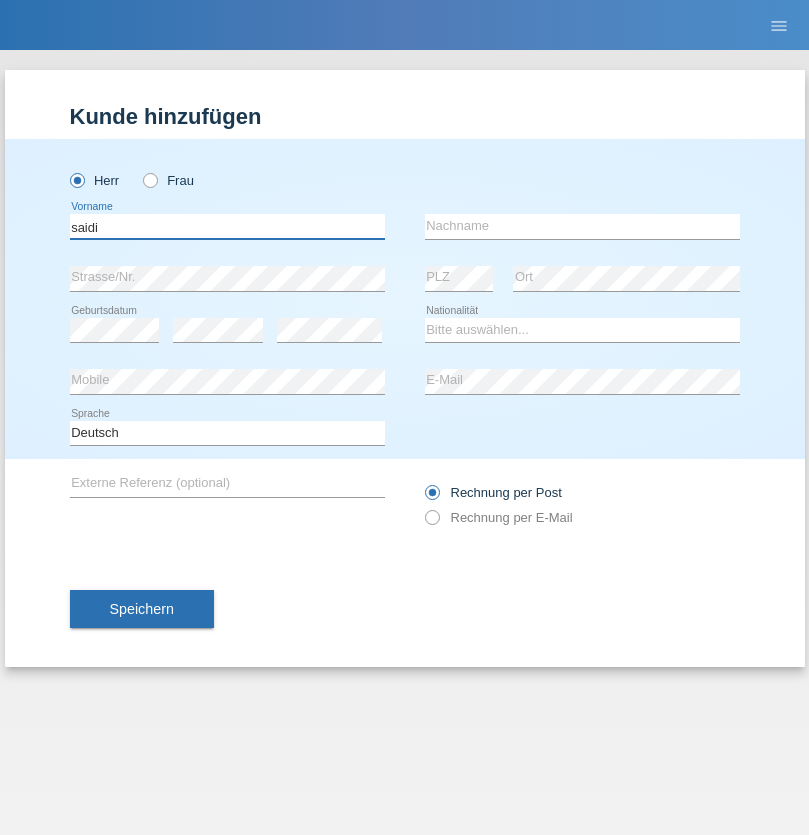 type on "saidi" 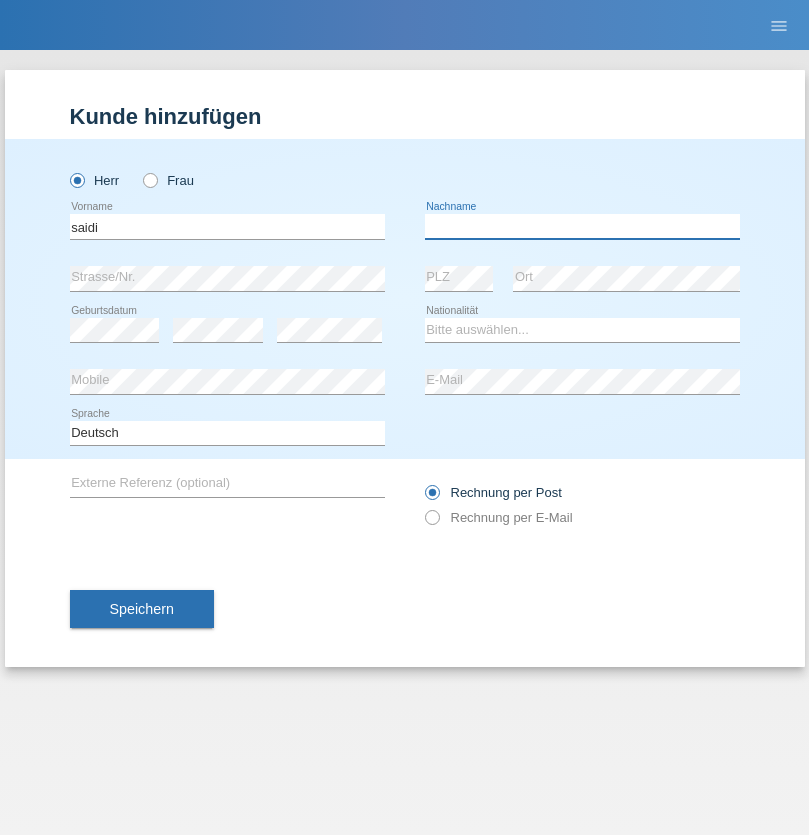 click at bounding box center (582, 226) 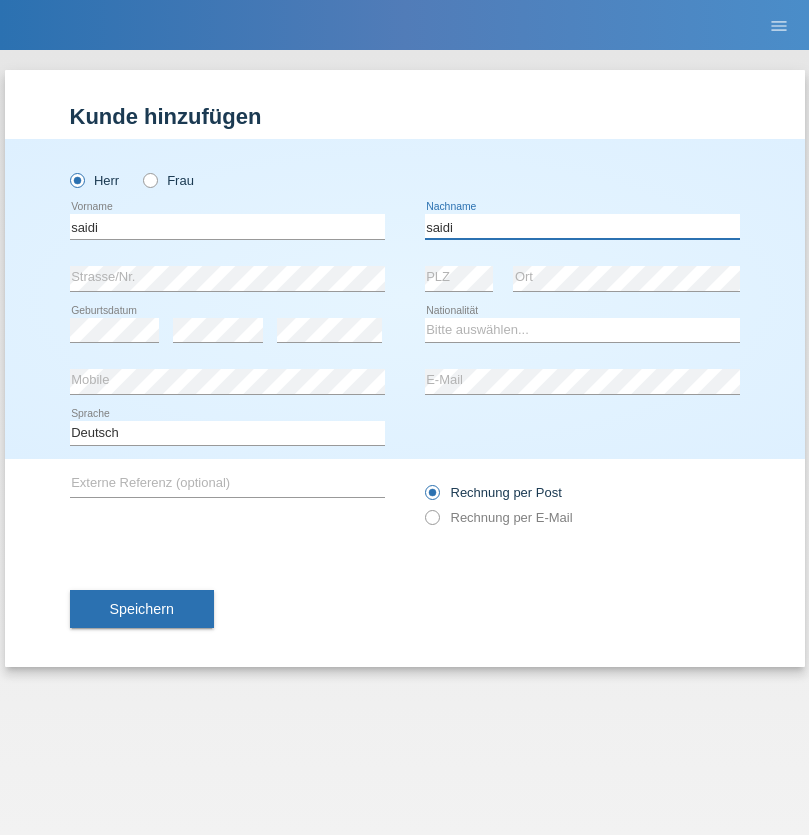 type on "saidi" 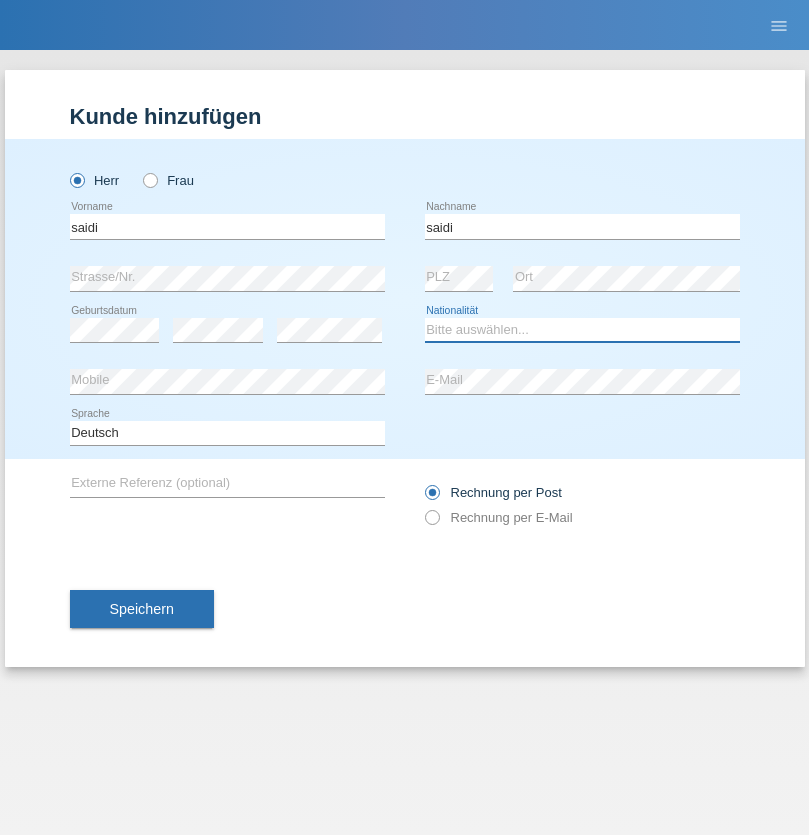 select on "MA" 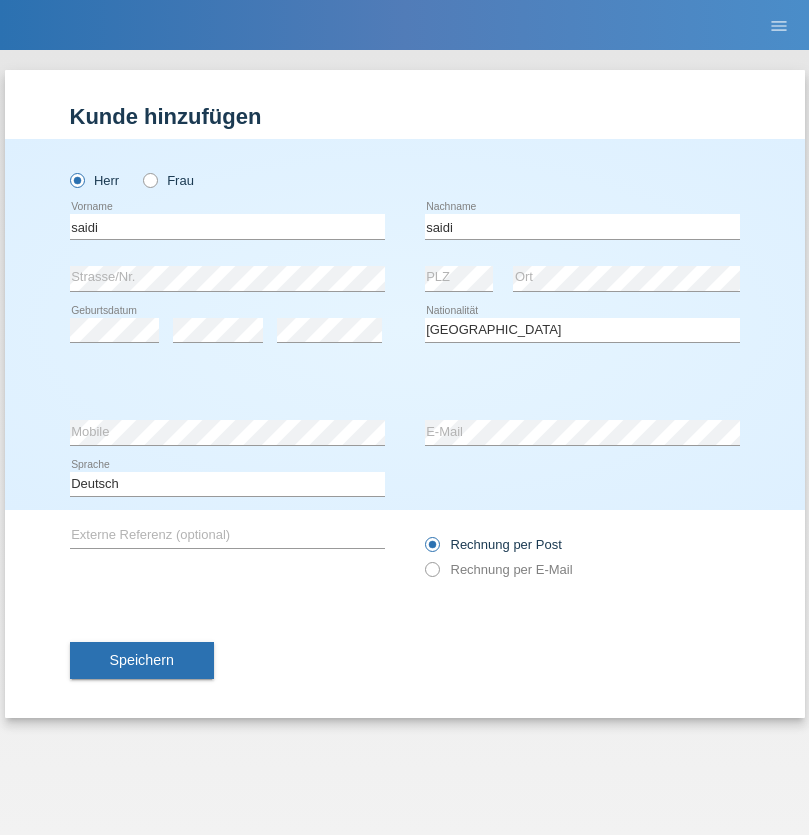 select on "C" 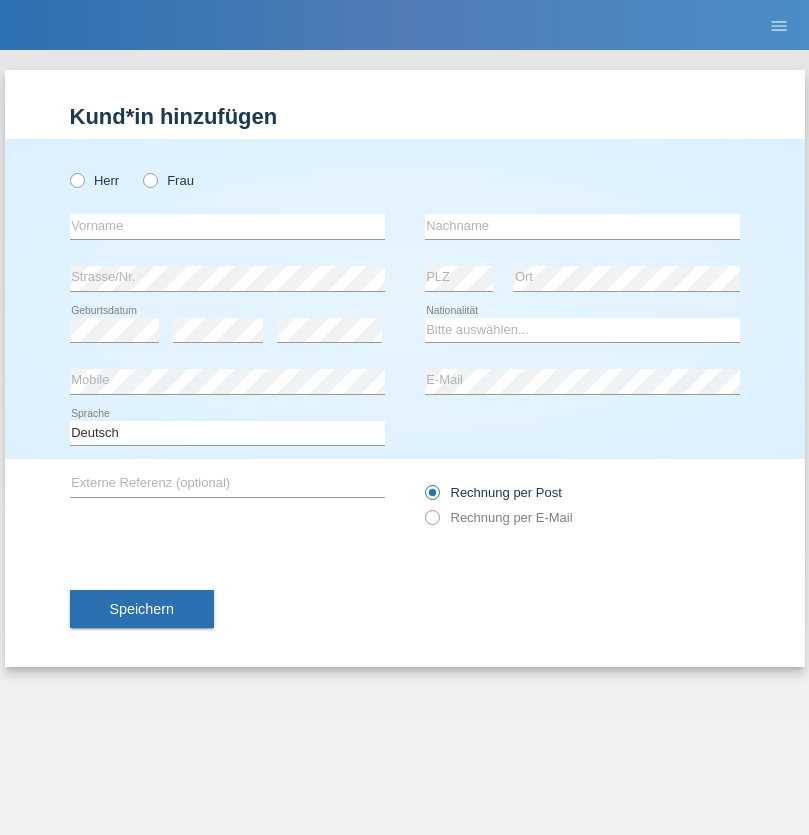 scroll, scrollTop: 0, scrollLeft: 0, axis: both 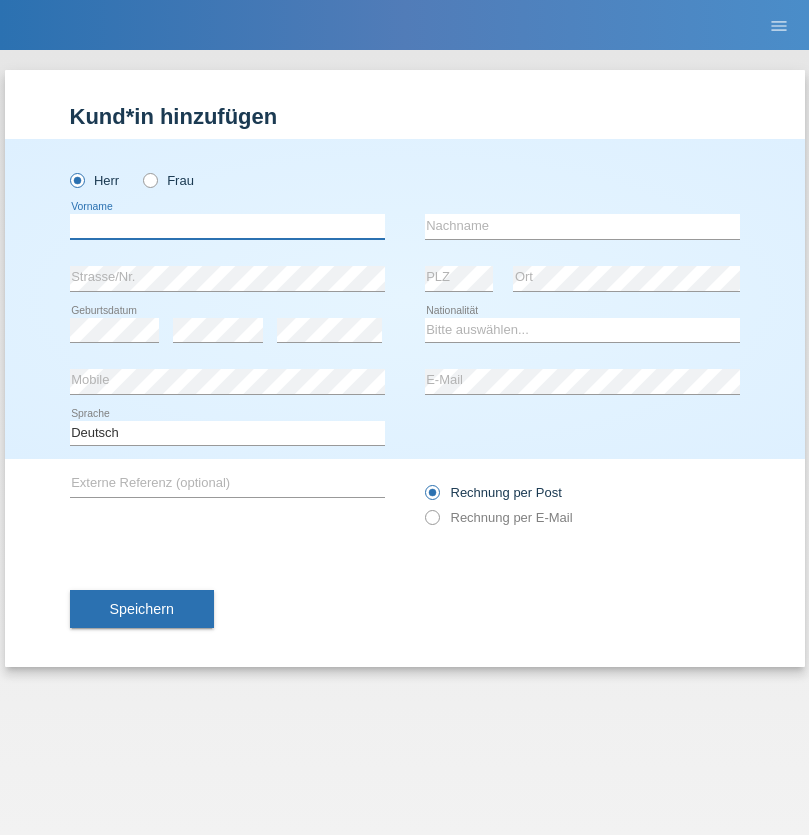click at bounding box center [227, 226] 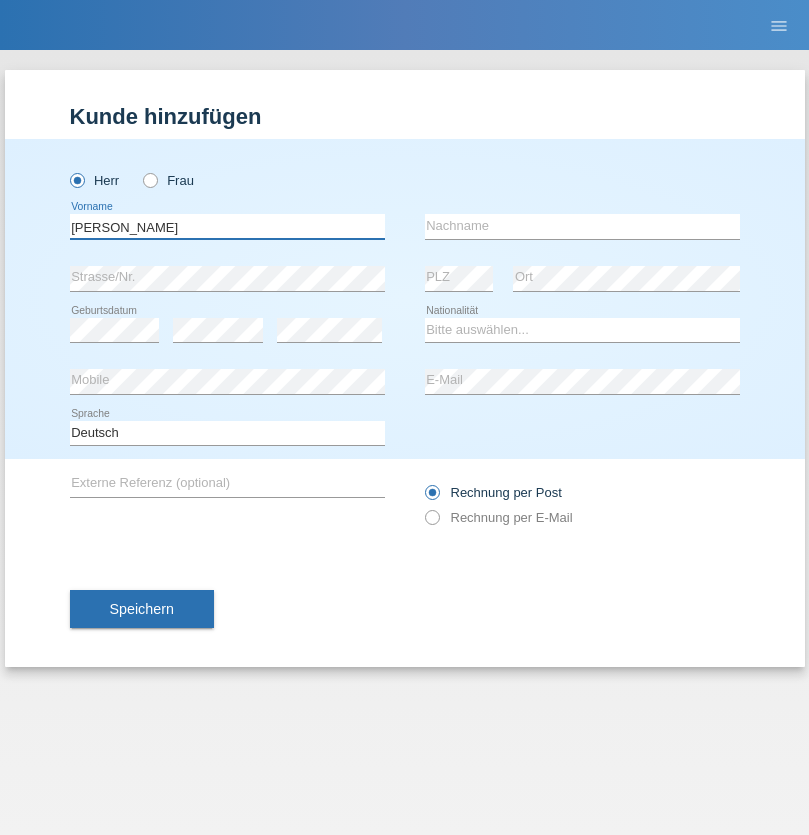 type on "[PERSON_NAME]" 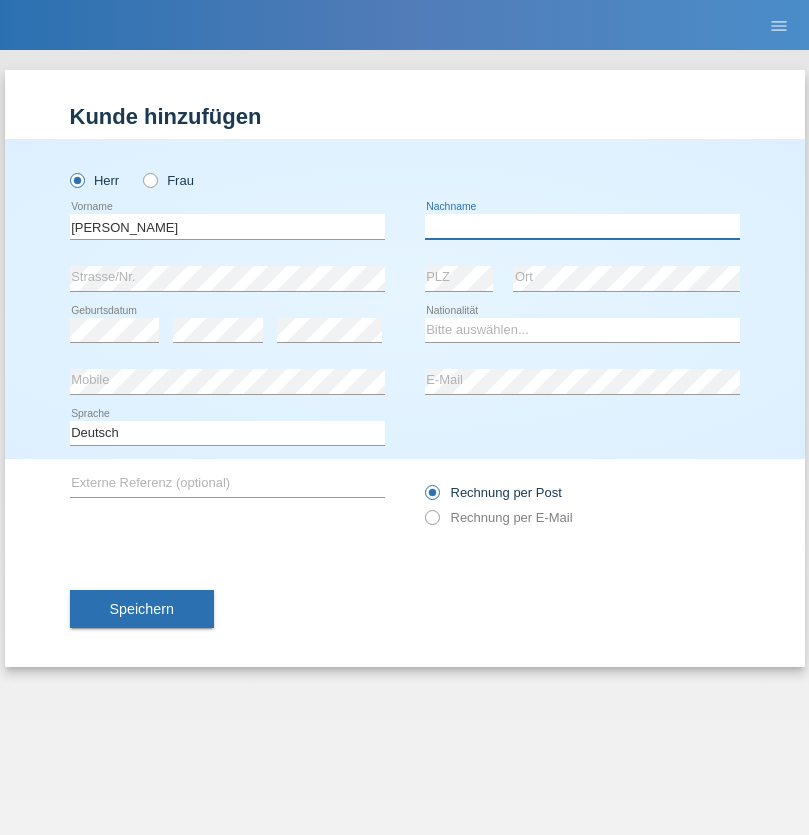 click at bounding box center (582, 226) 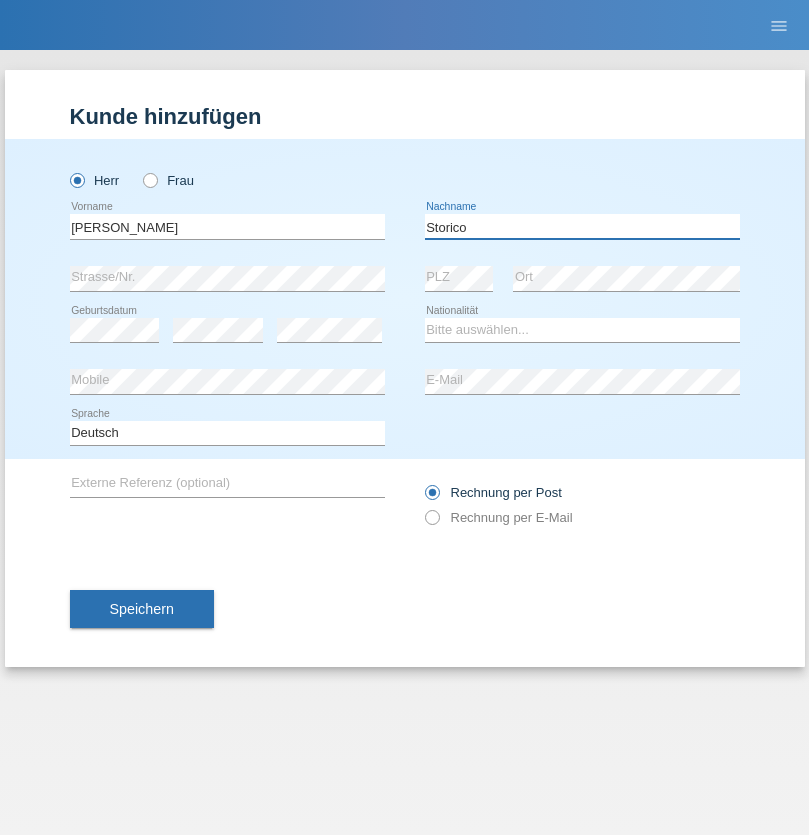 type on "Storico" 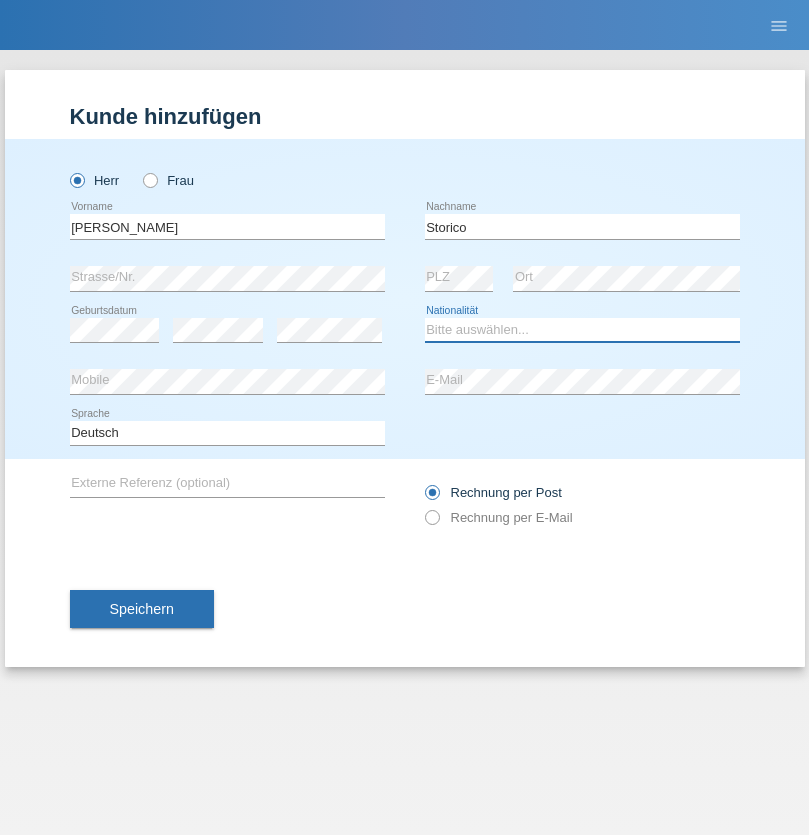 select on "IT" 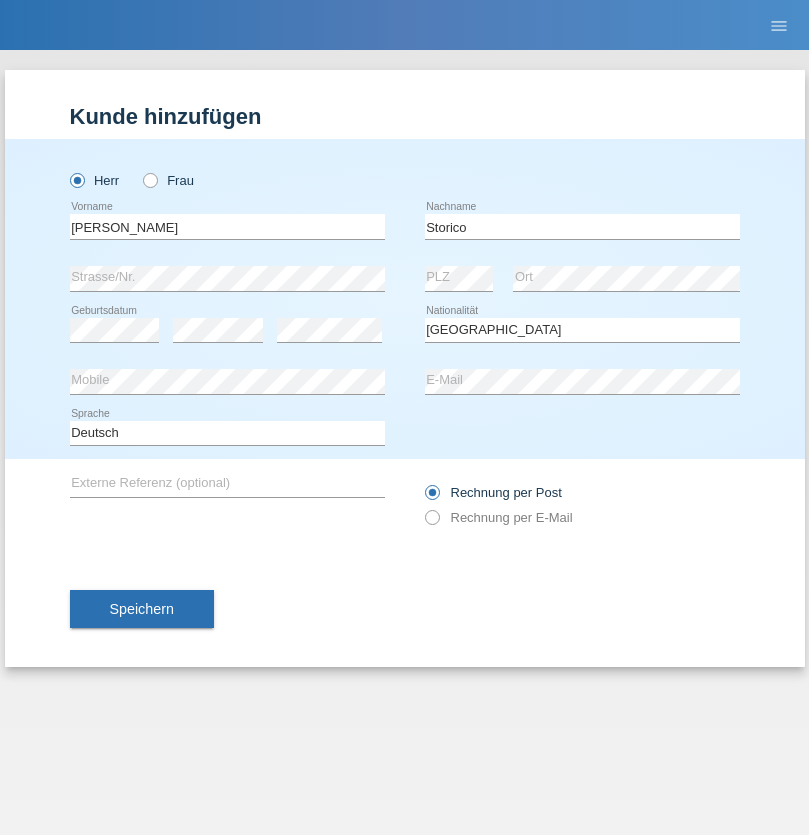 select on "C" 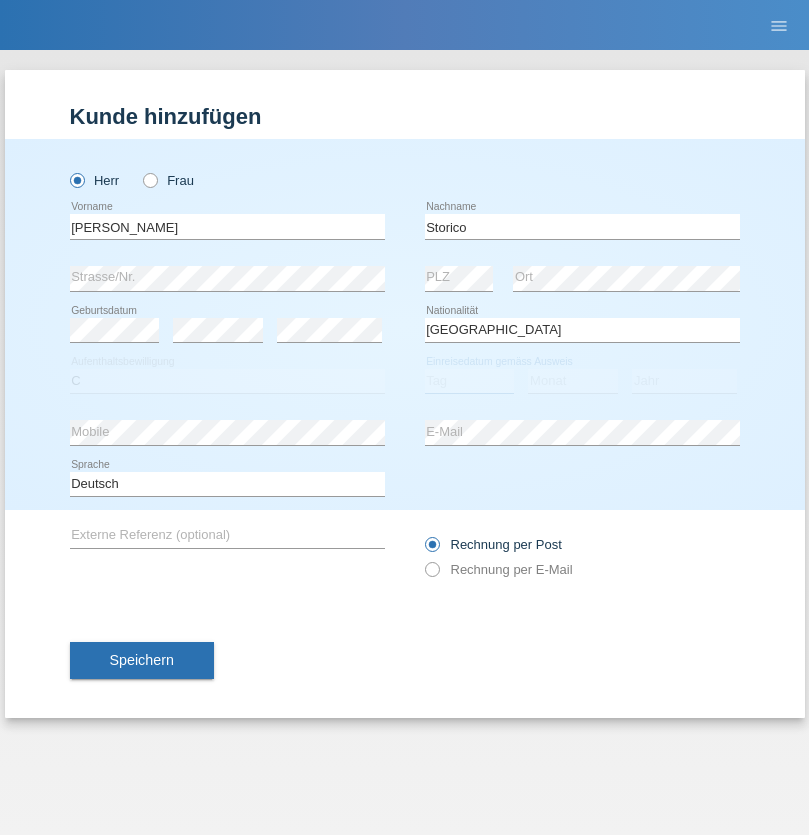 select on "07" 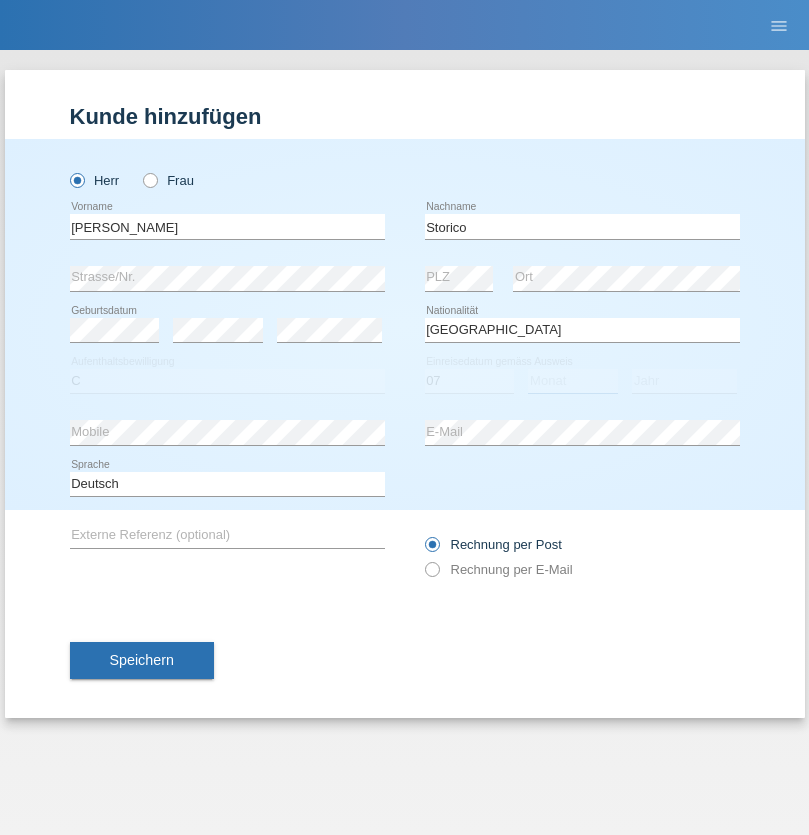 select on "07" 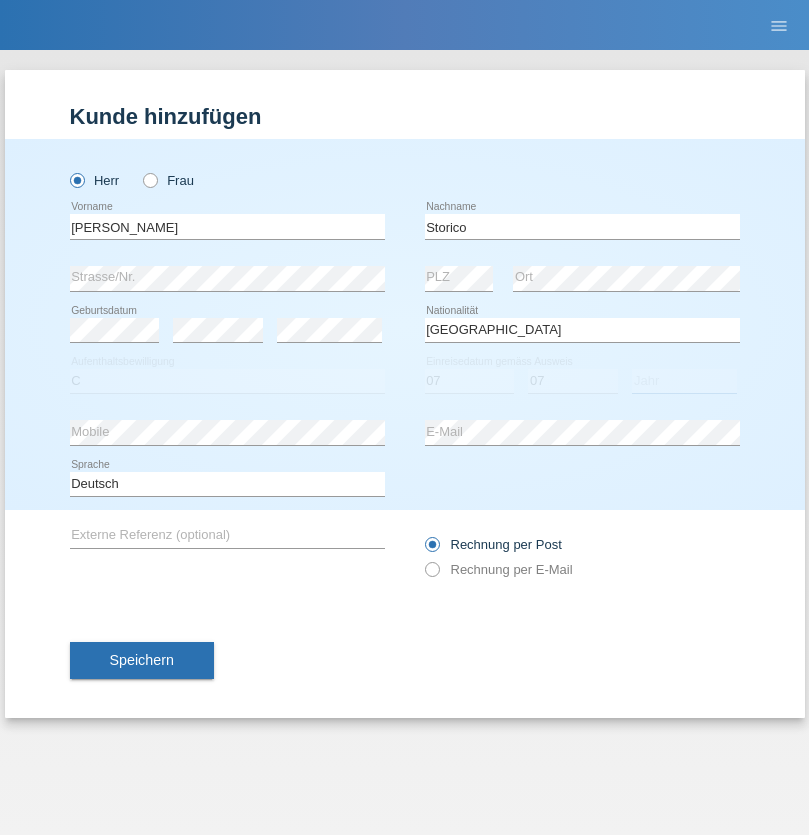 select on "2021" 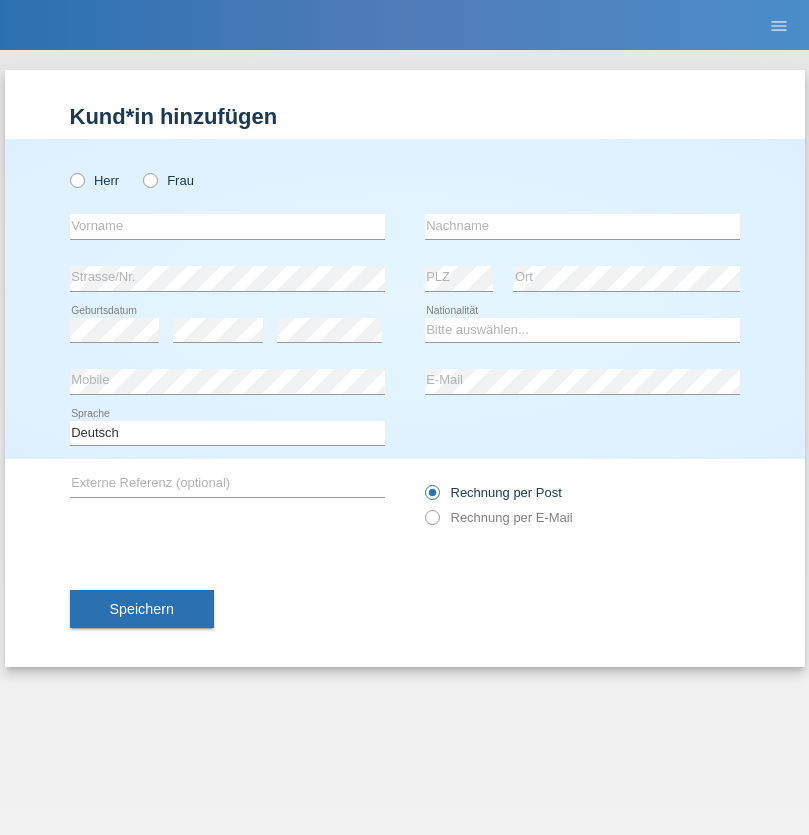 scroll, scrollTop: 0, scrollLeft: 0, axis: both 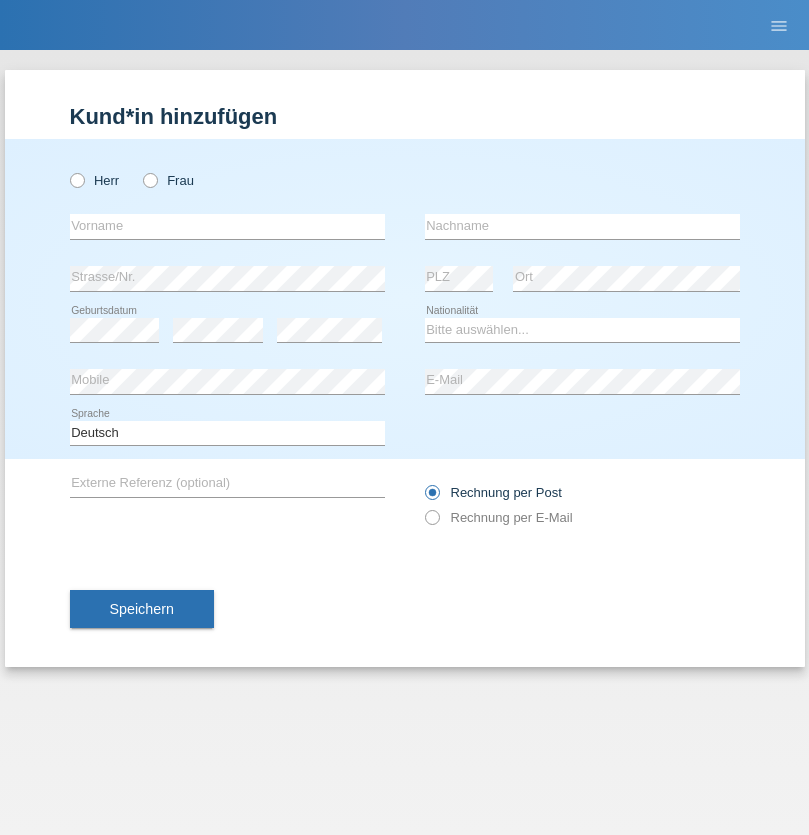 radio on "true" 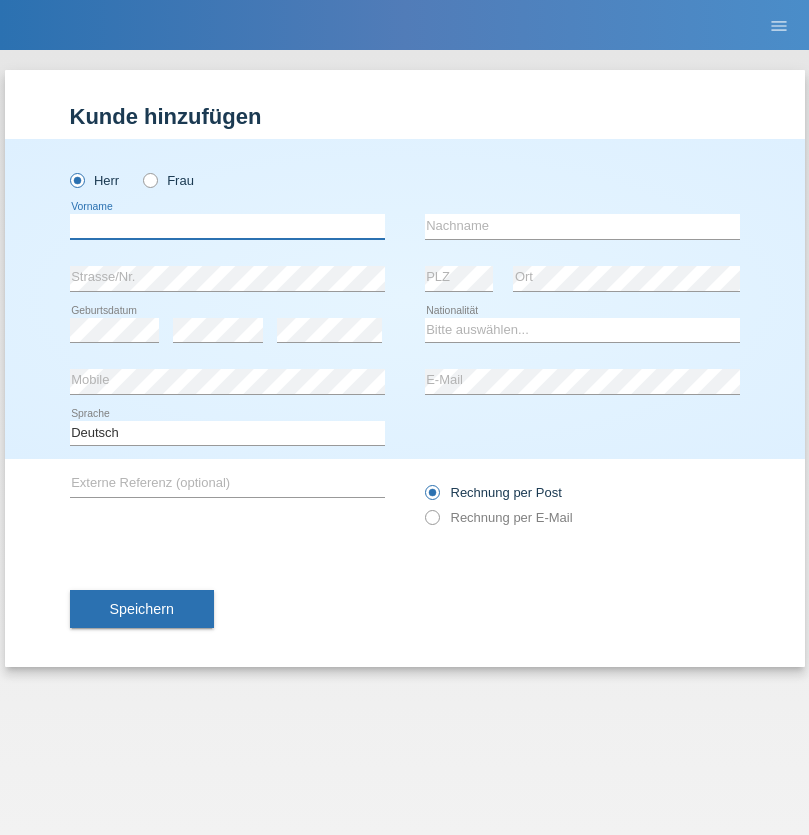 click at bounding box center (227, 226) 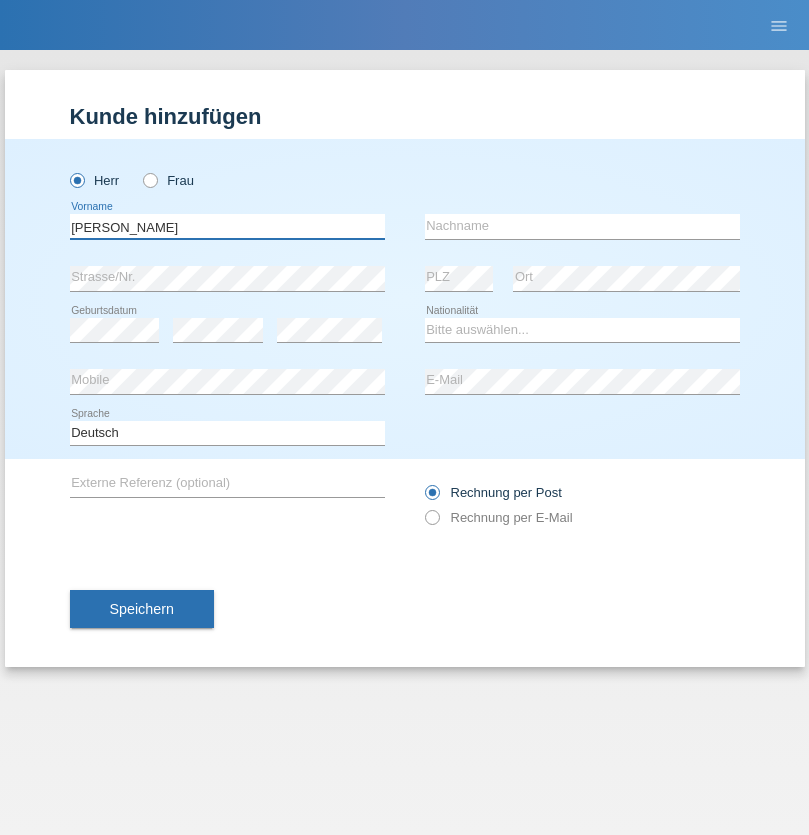 type on "[PERSON_NAME]" 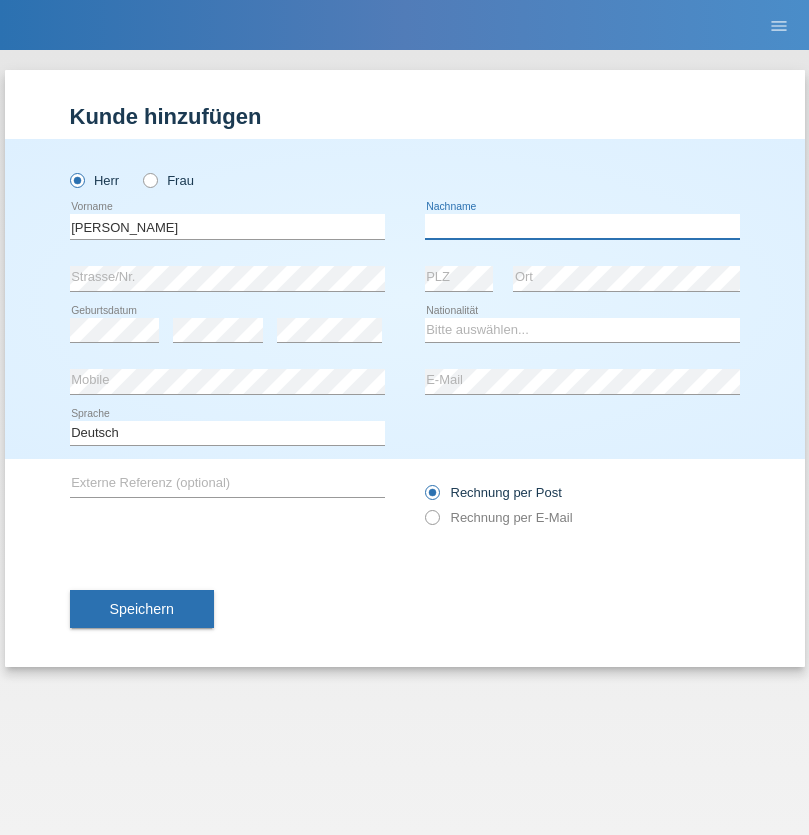 click at bounding box center (582, 226) 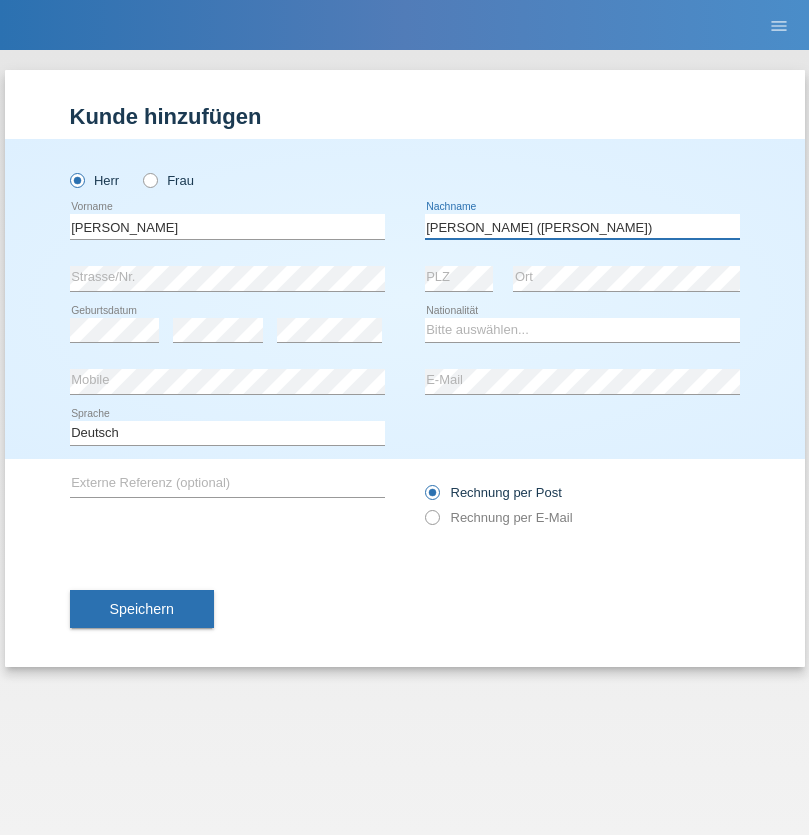 type on "[PERSON_NAME] ([PERSON_NAME])" 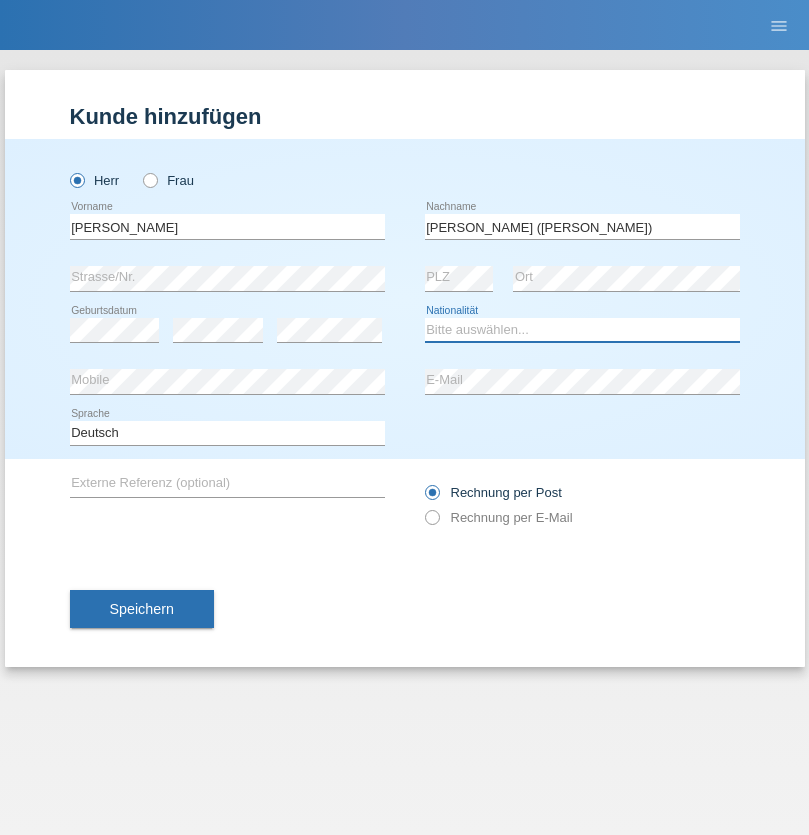 select on "BR" 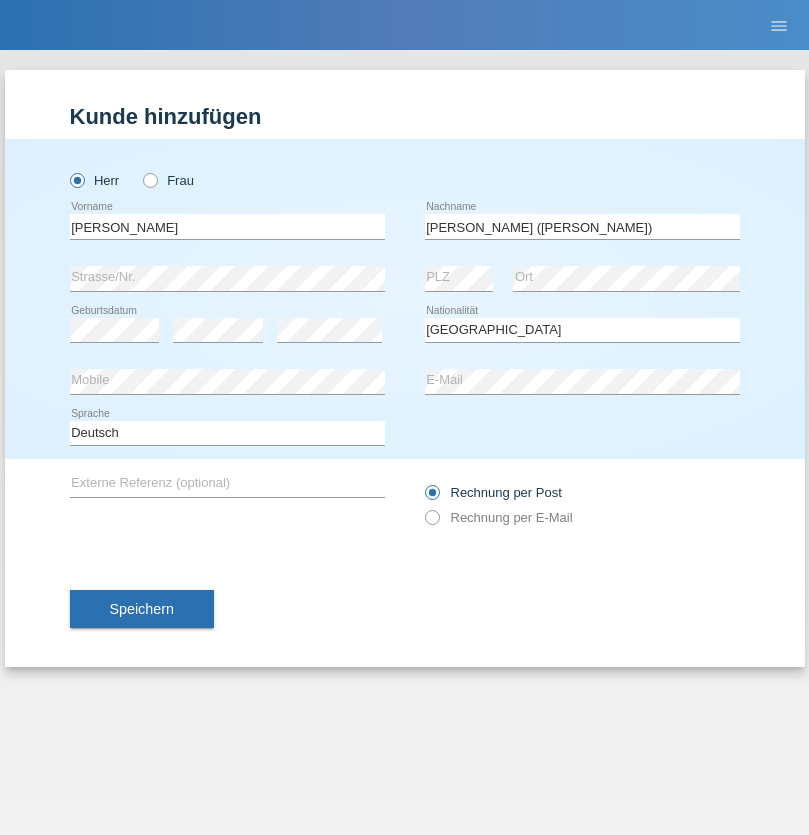 select on "C" 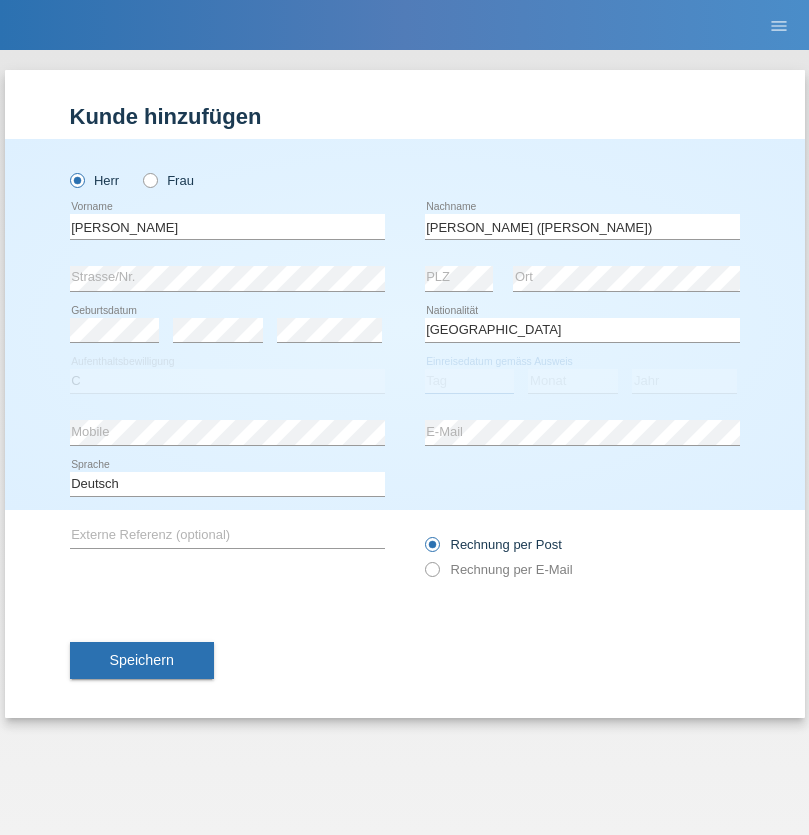 select on "14" 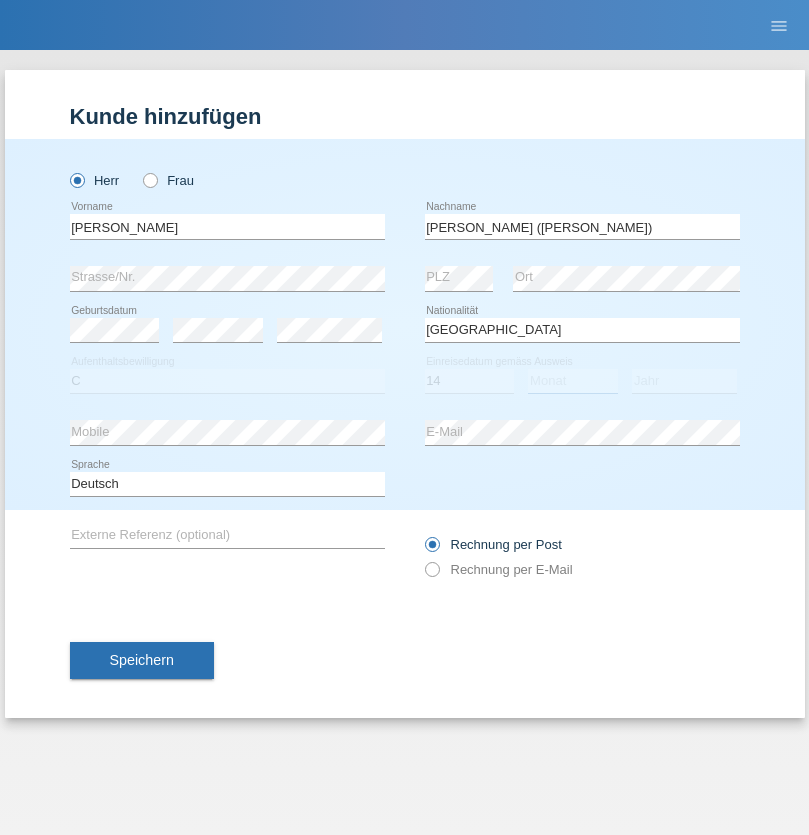 select on "12" 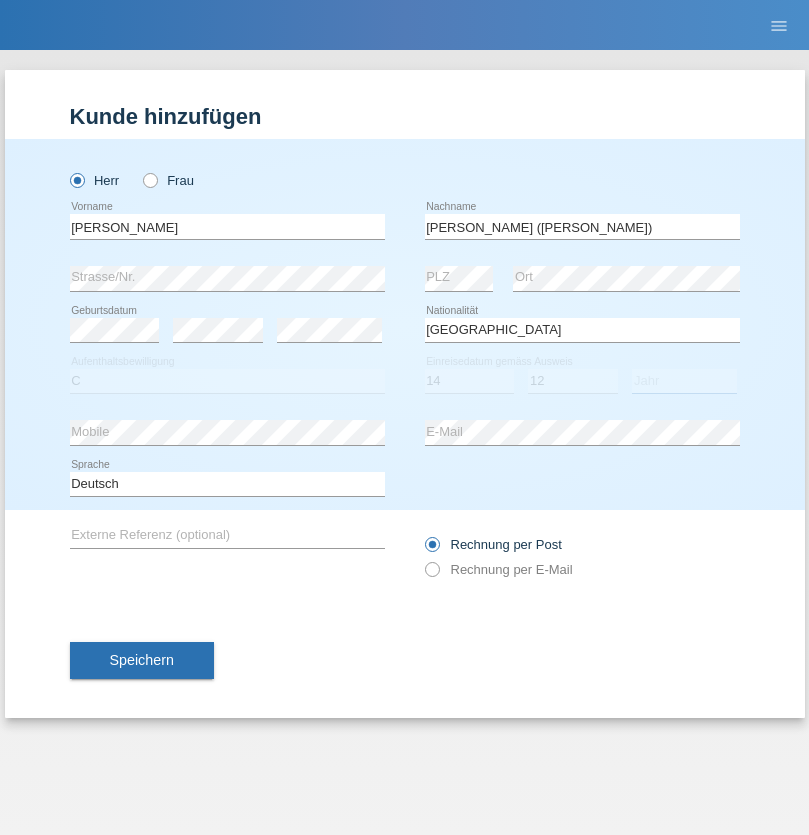 select on "2001" 